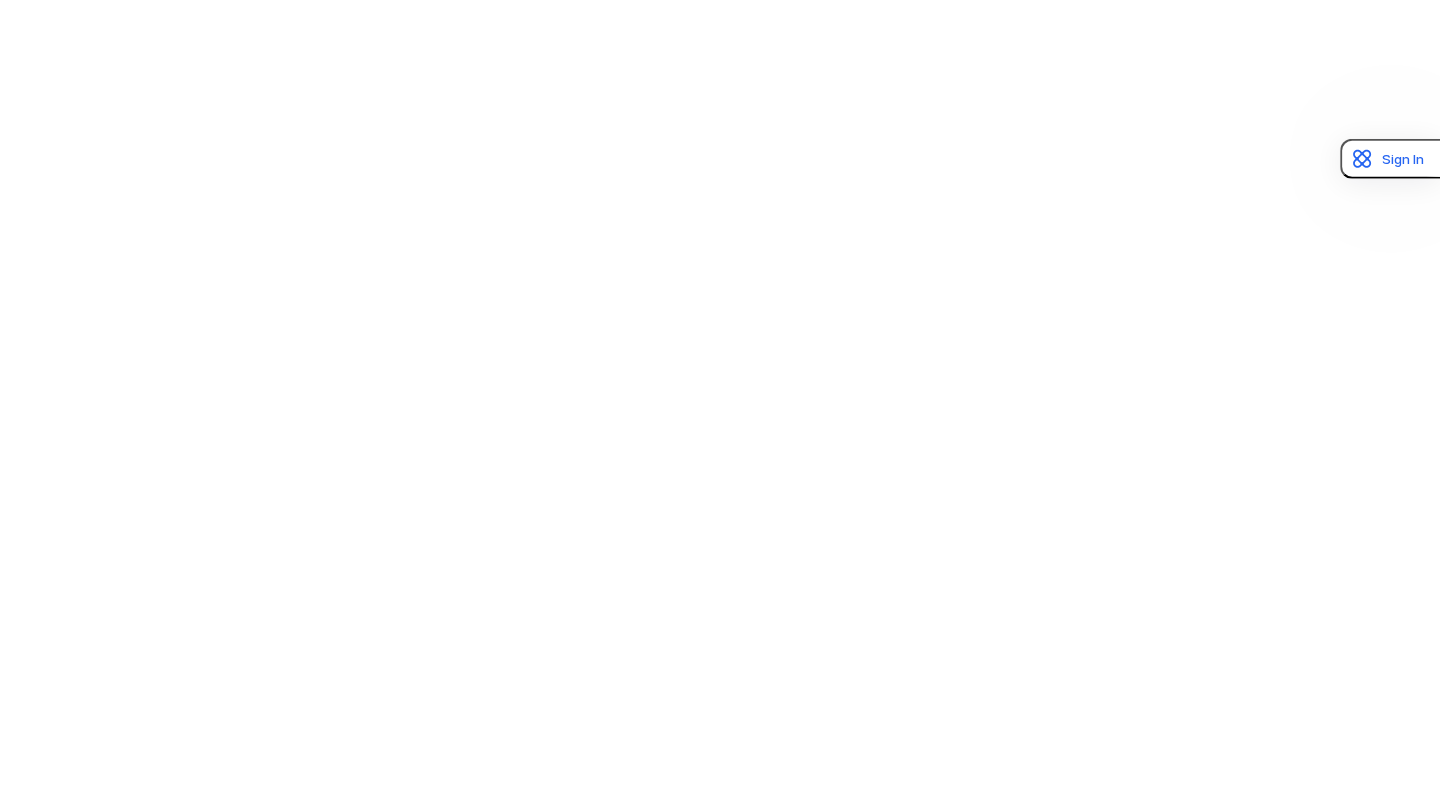 scroll, scrollTop: 0, scrollLeft: 0, axis: both 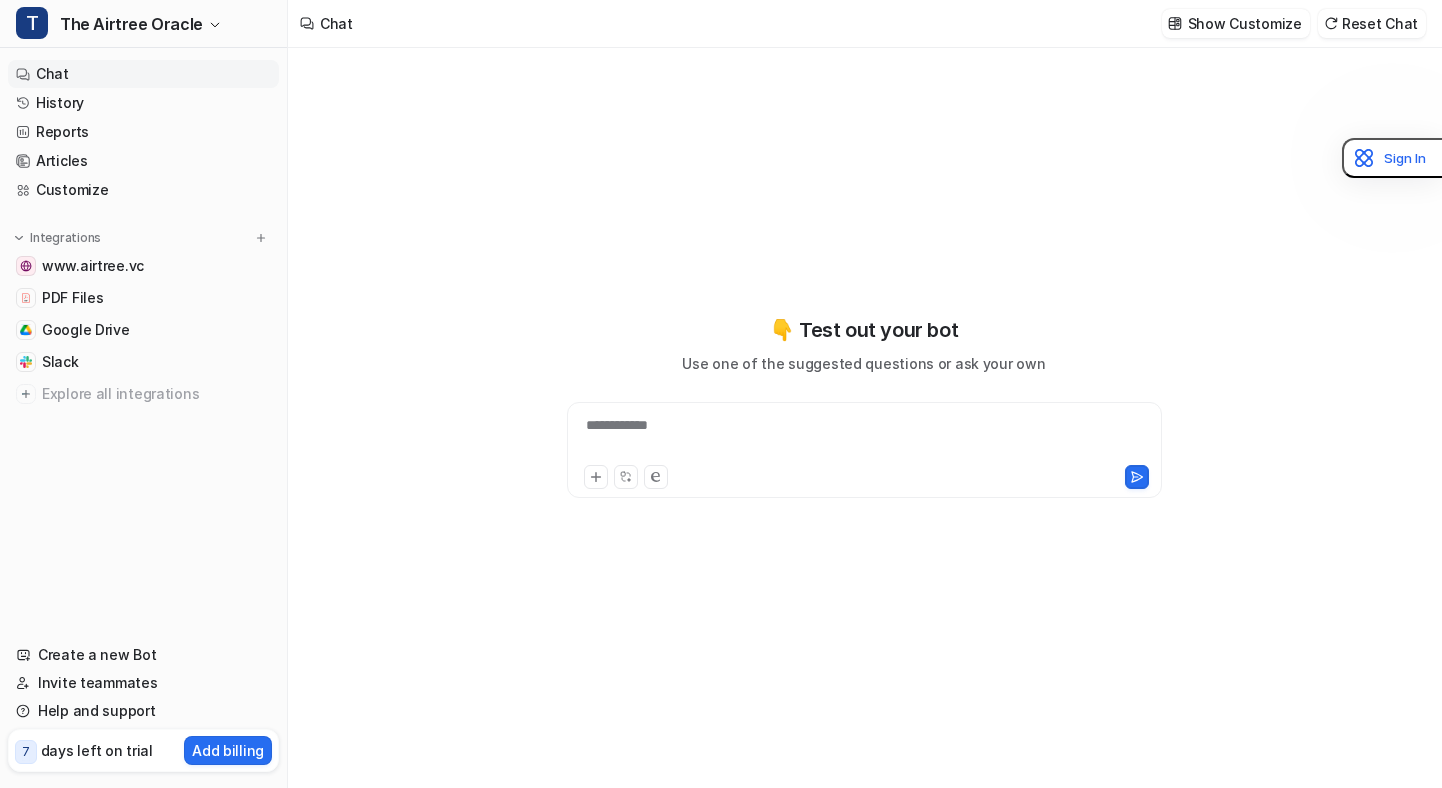 type on "**********" 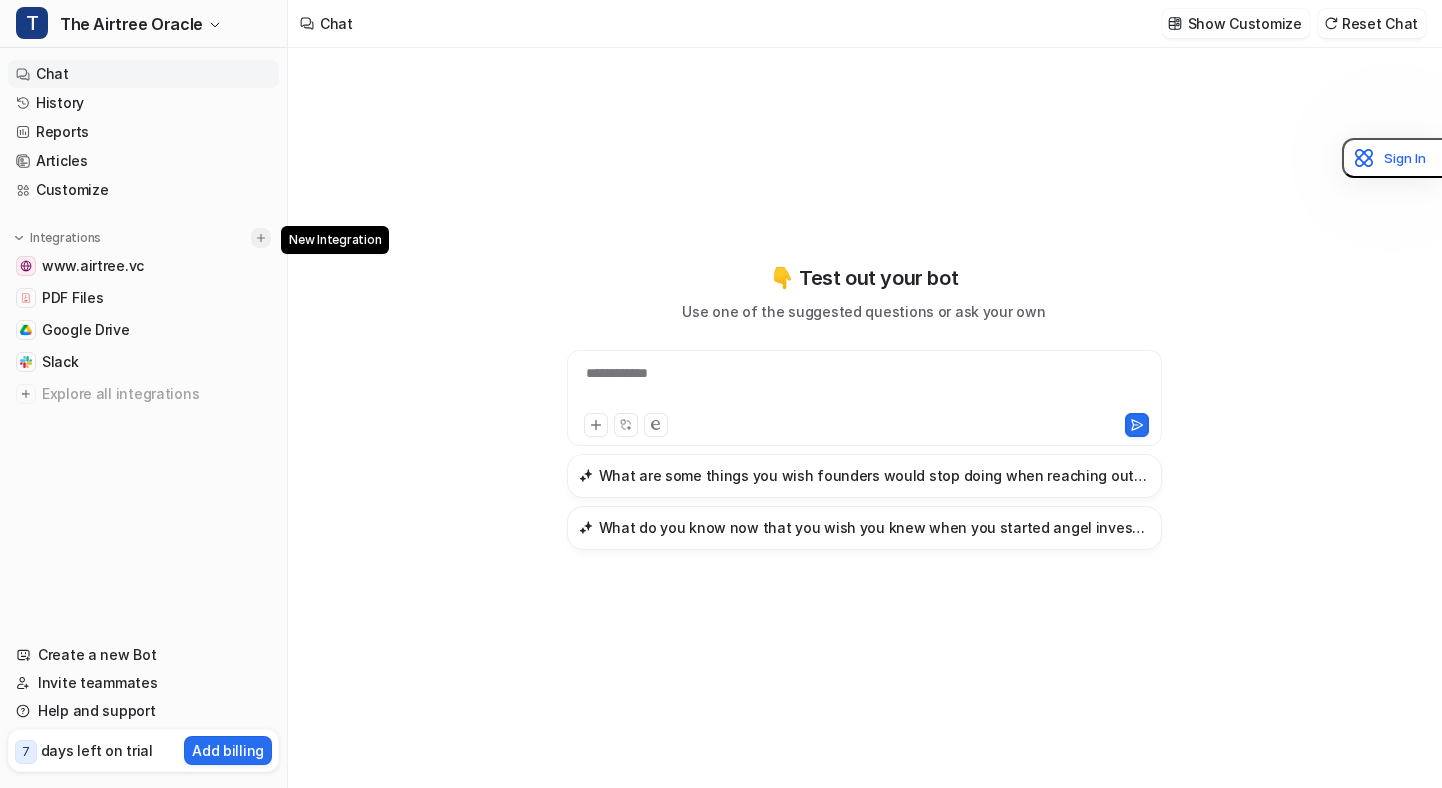 click at bounding box center (261, 238) 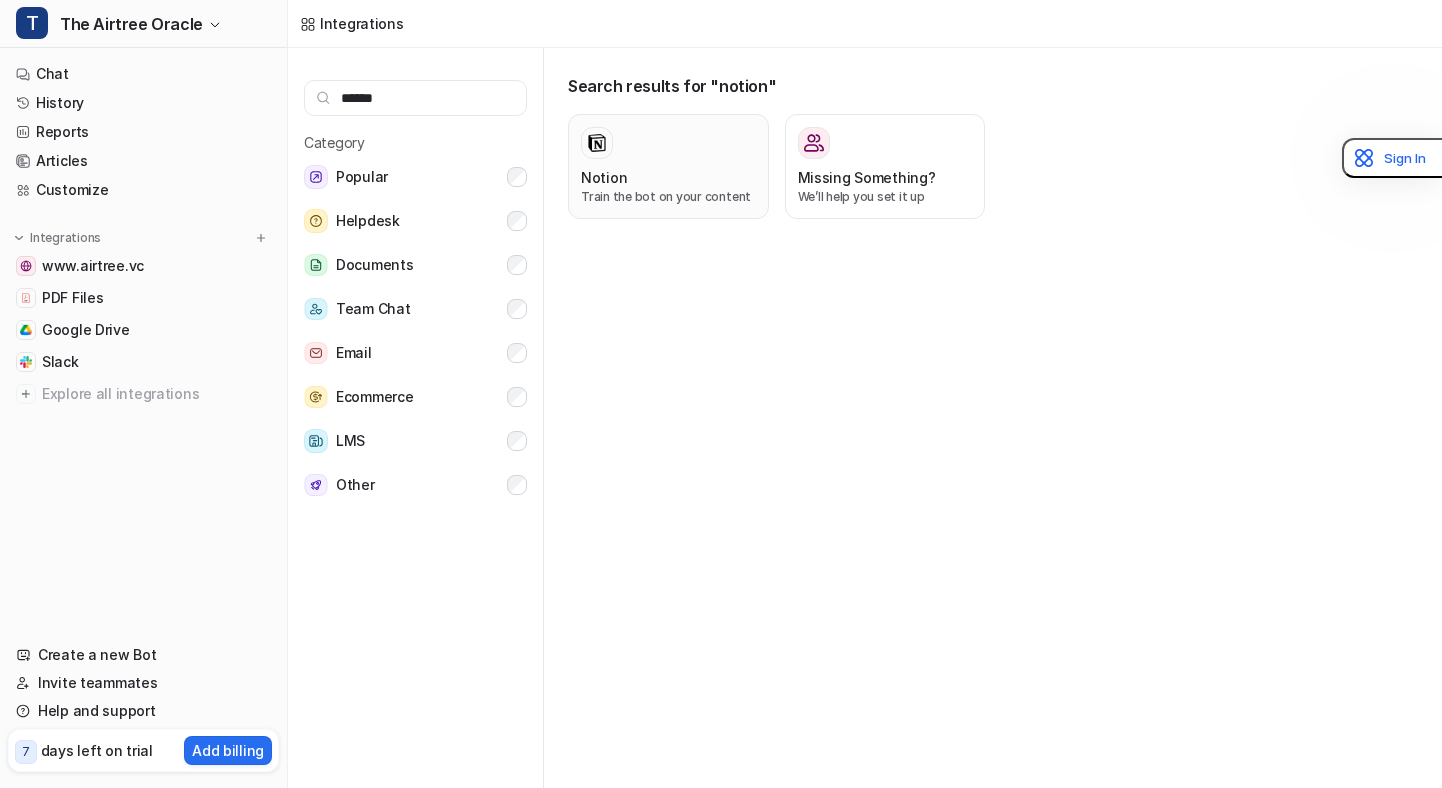 type on "******" 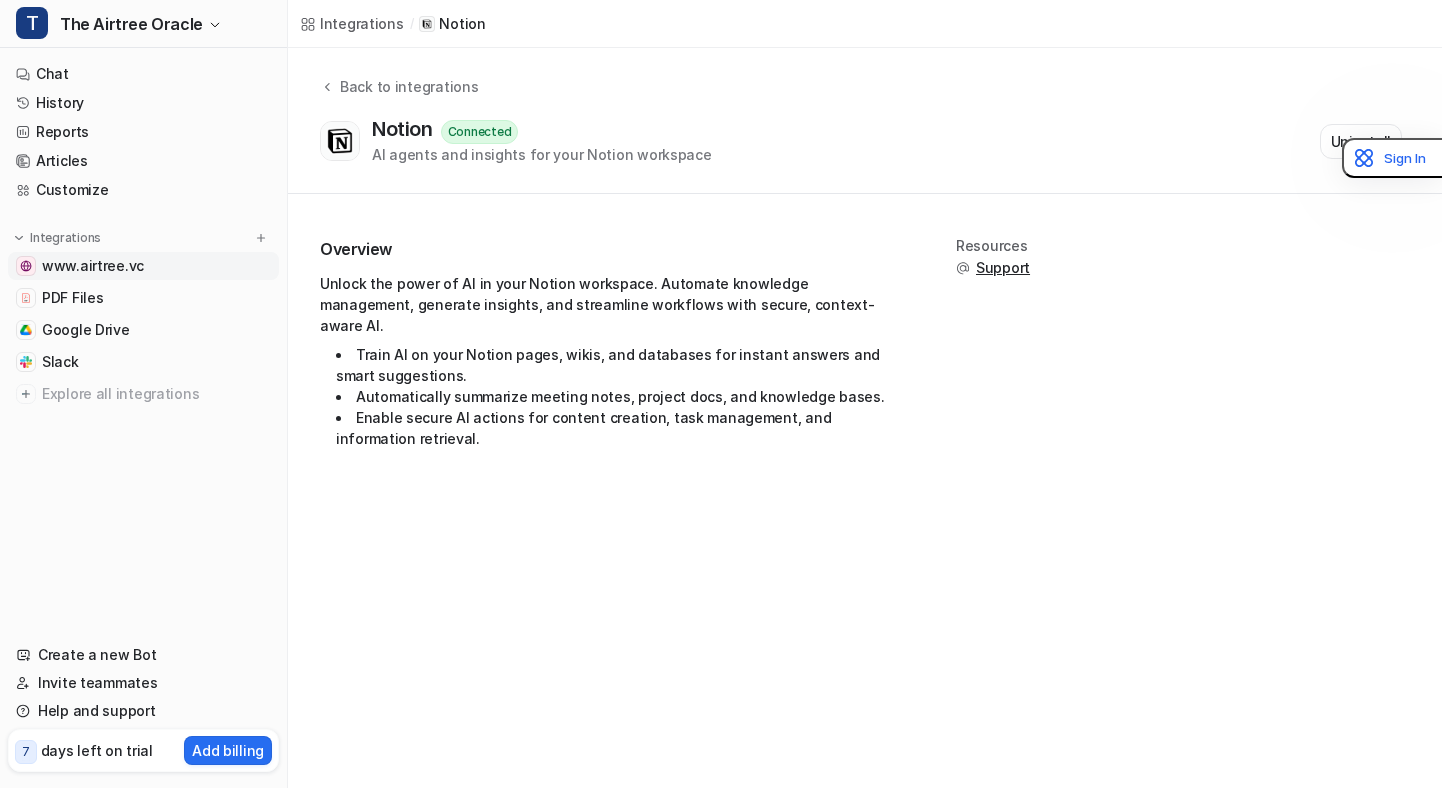 drag, startPoint x: 143, startPoint y: 483, endPoint x: 49, endPoint y: 251, distance: 250.3198 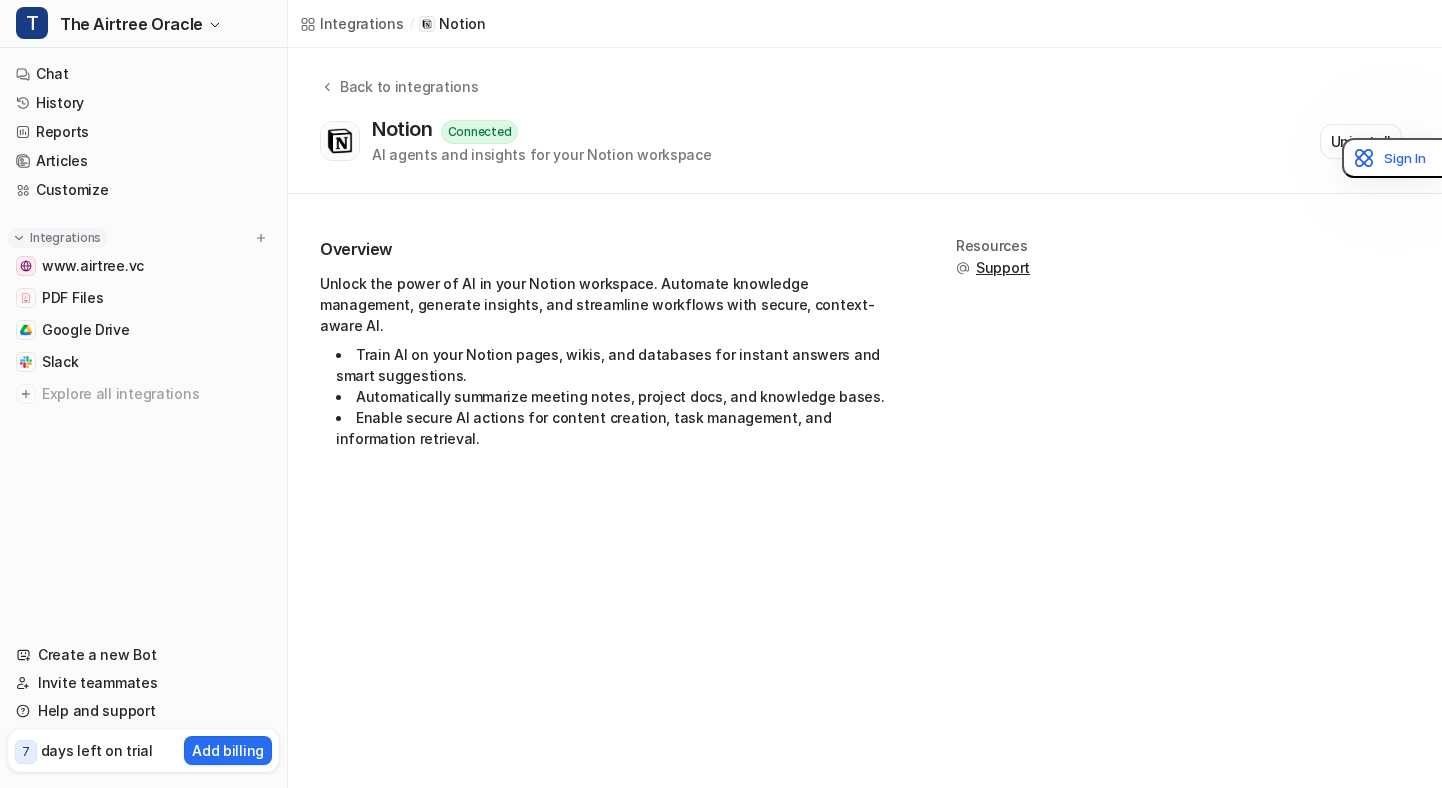 click on "Integrations" at bounding box center [65, 238] 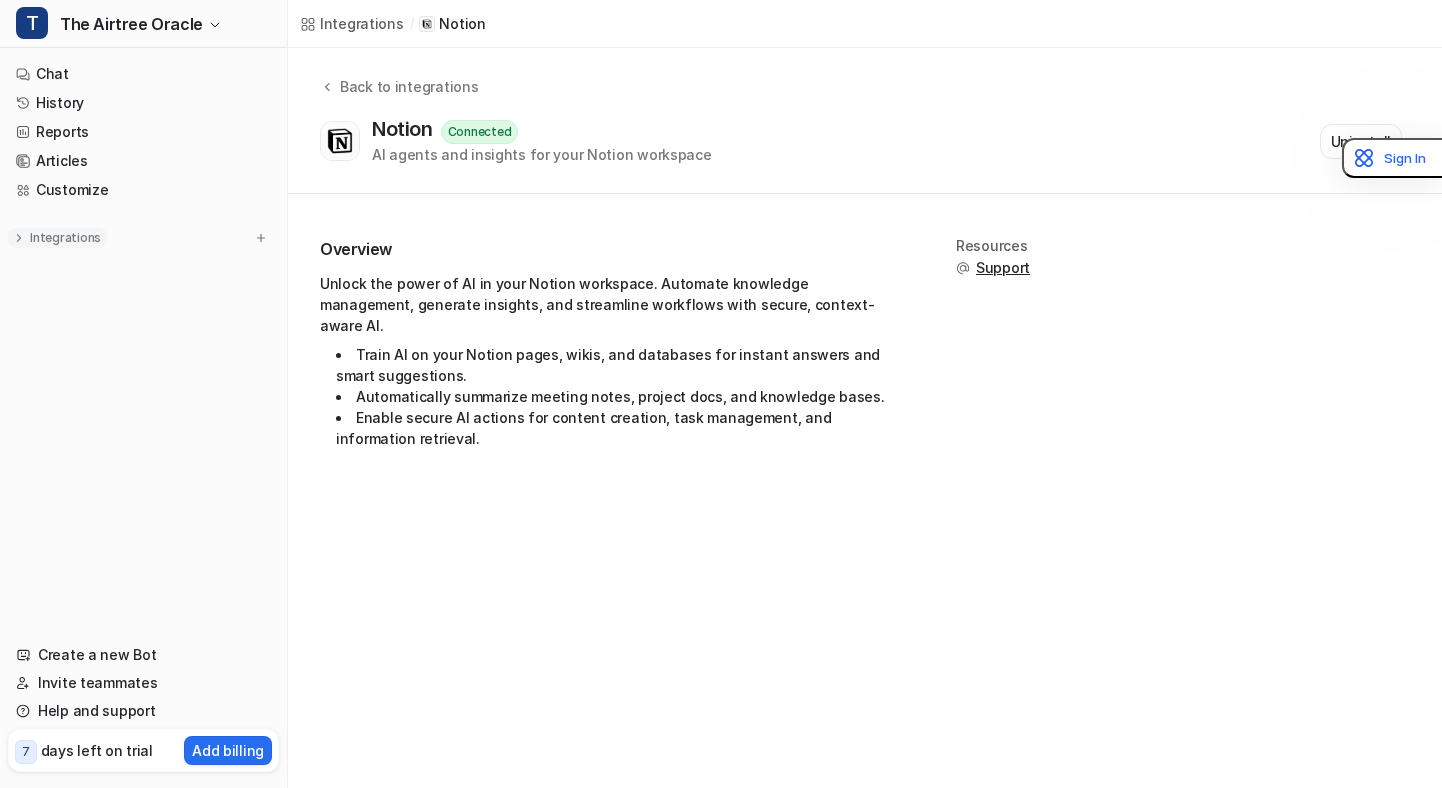 click on "Integrations" at bounding box center [65, 238] 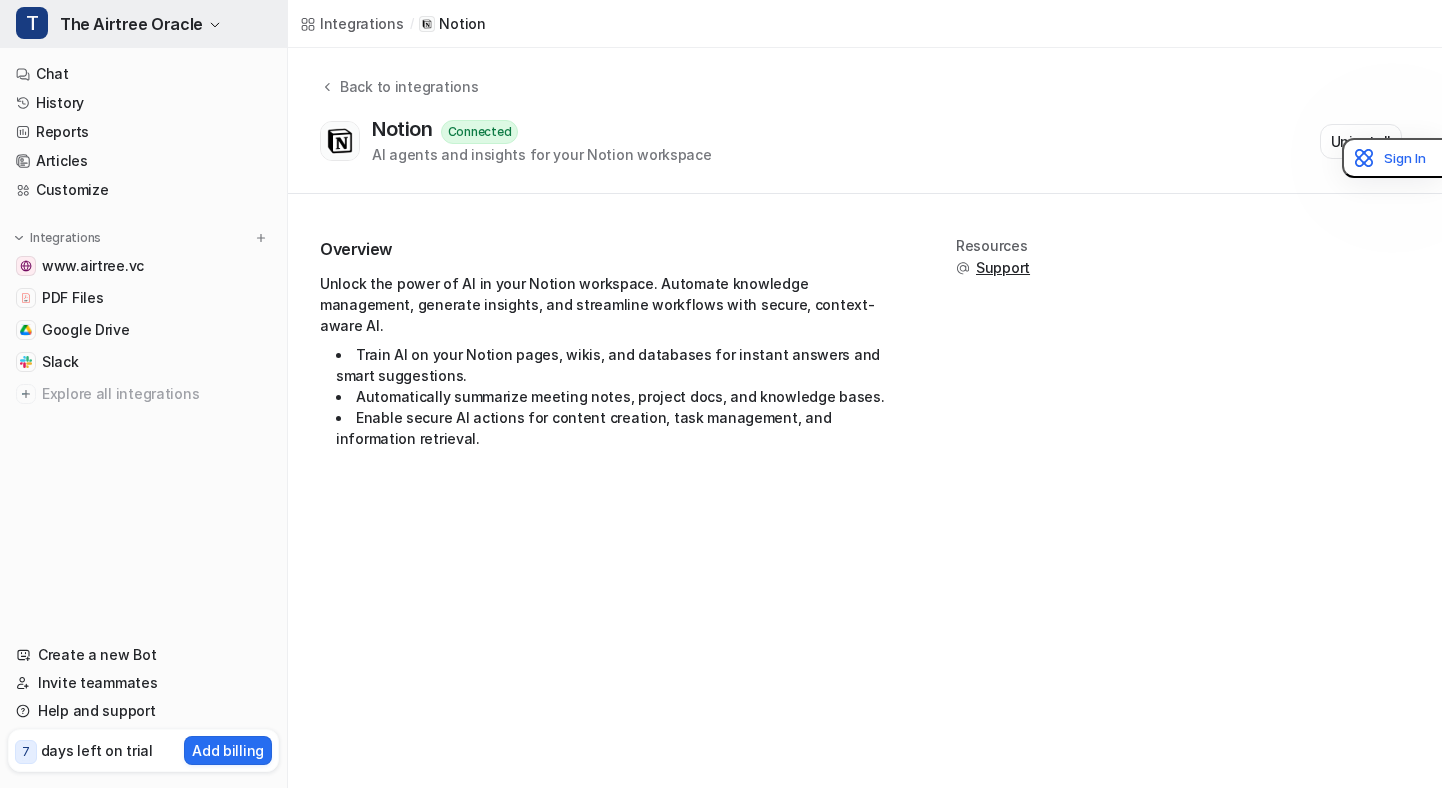 click on "T The Airtree Oracle" at bounding box center (143, 24) 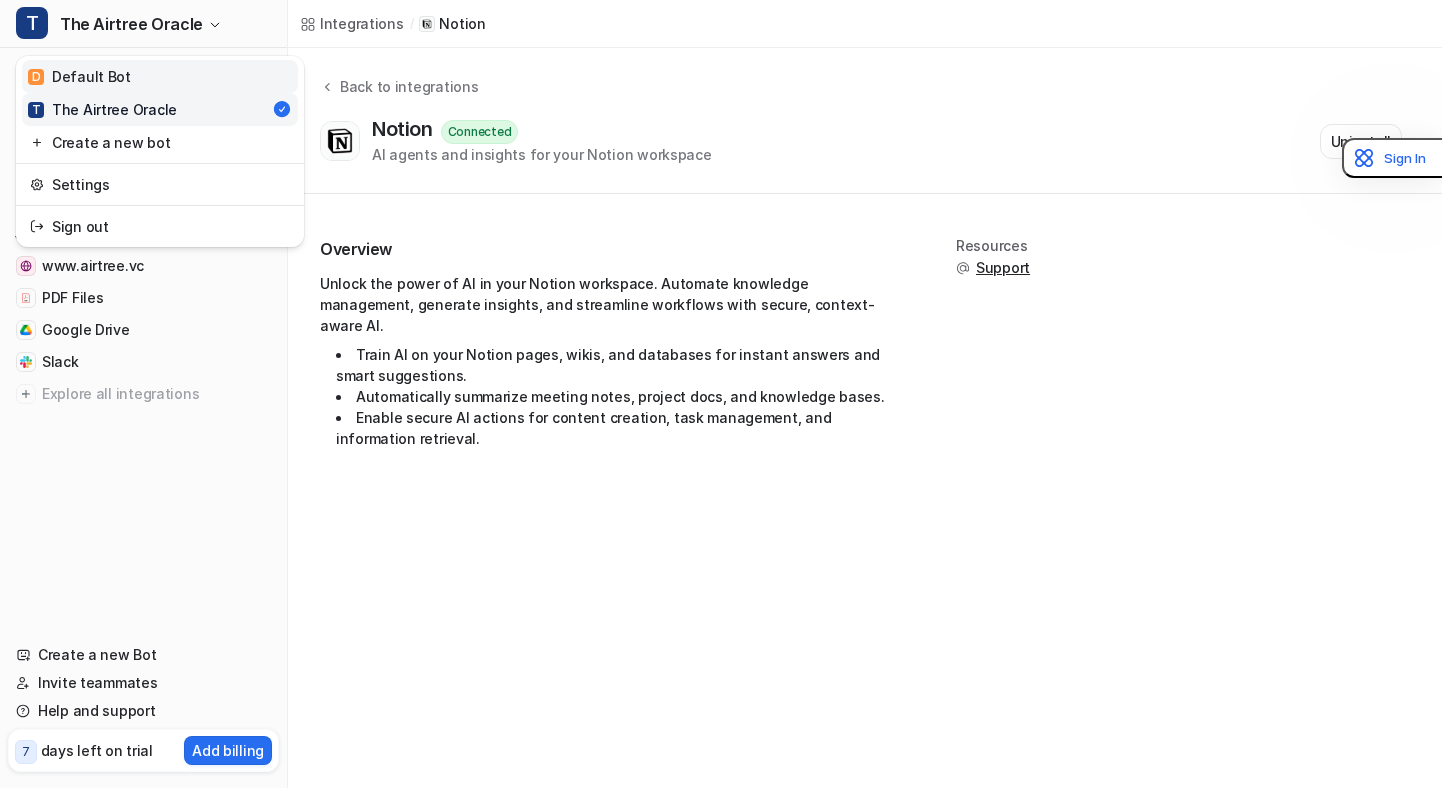 click on "D   Default Bot" at bounding box center (79, 76) 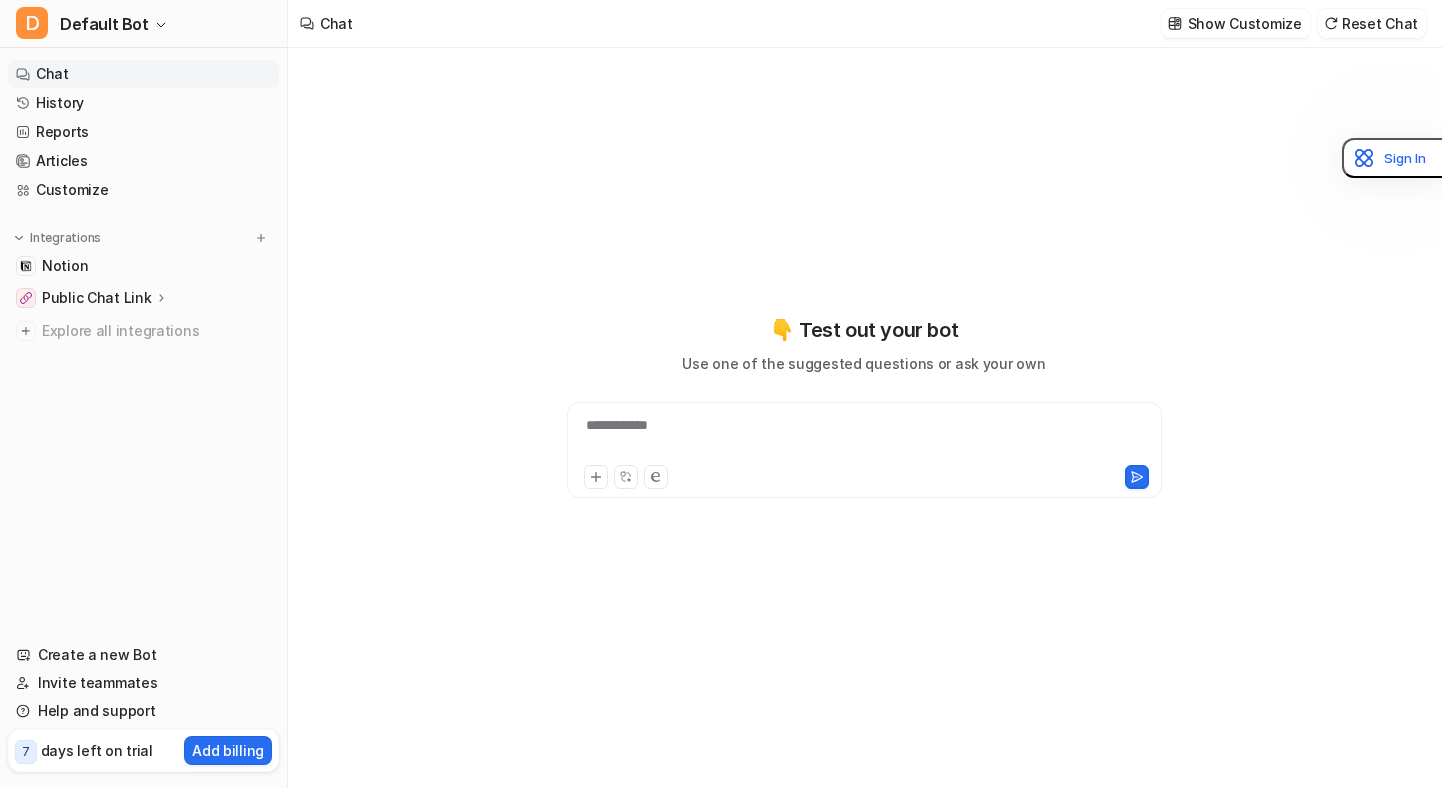 type on "**********" 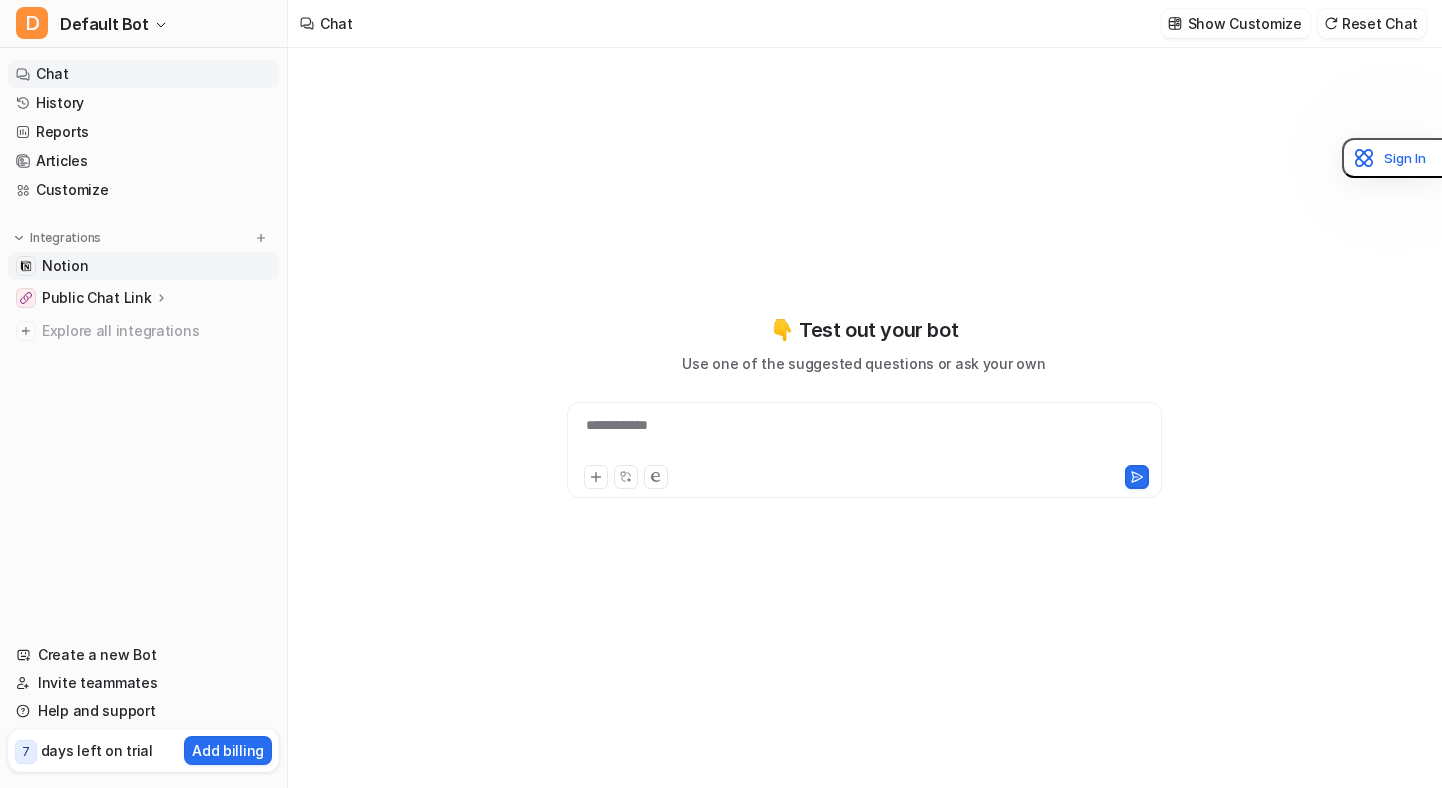 click on "Notion" at bounding box center [65, 266] 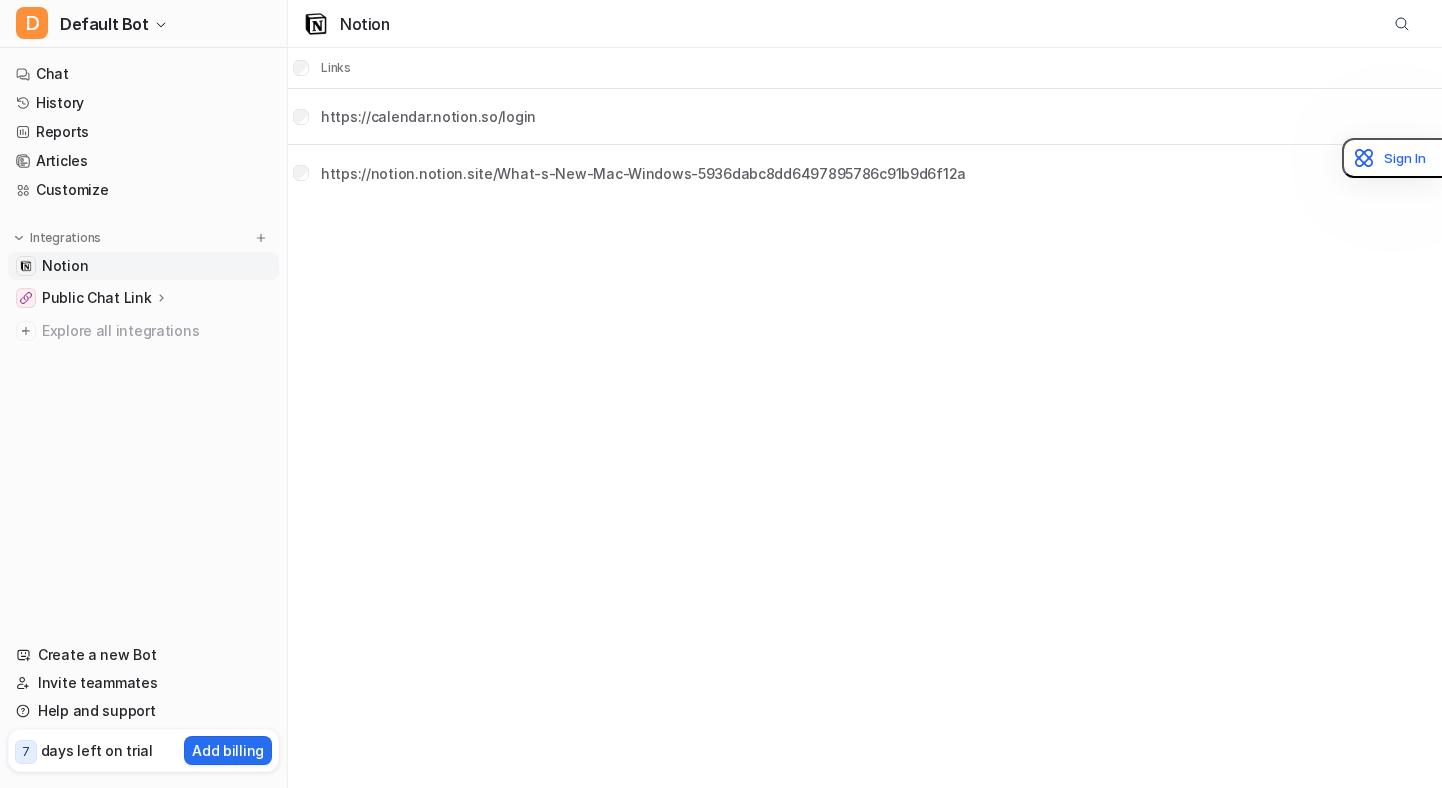 click on "Notion Links https://calendar.notion.so/login https://notion.notion.site/What-s-New-Mac-Windows-5936dabc8dd6497895786c91b9d6f12a" at bounding box center [721, 394] 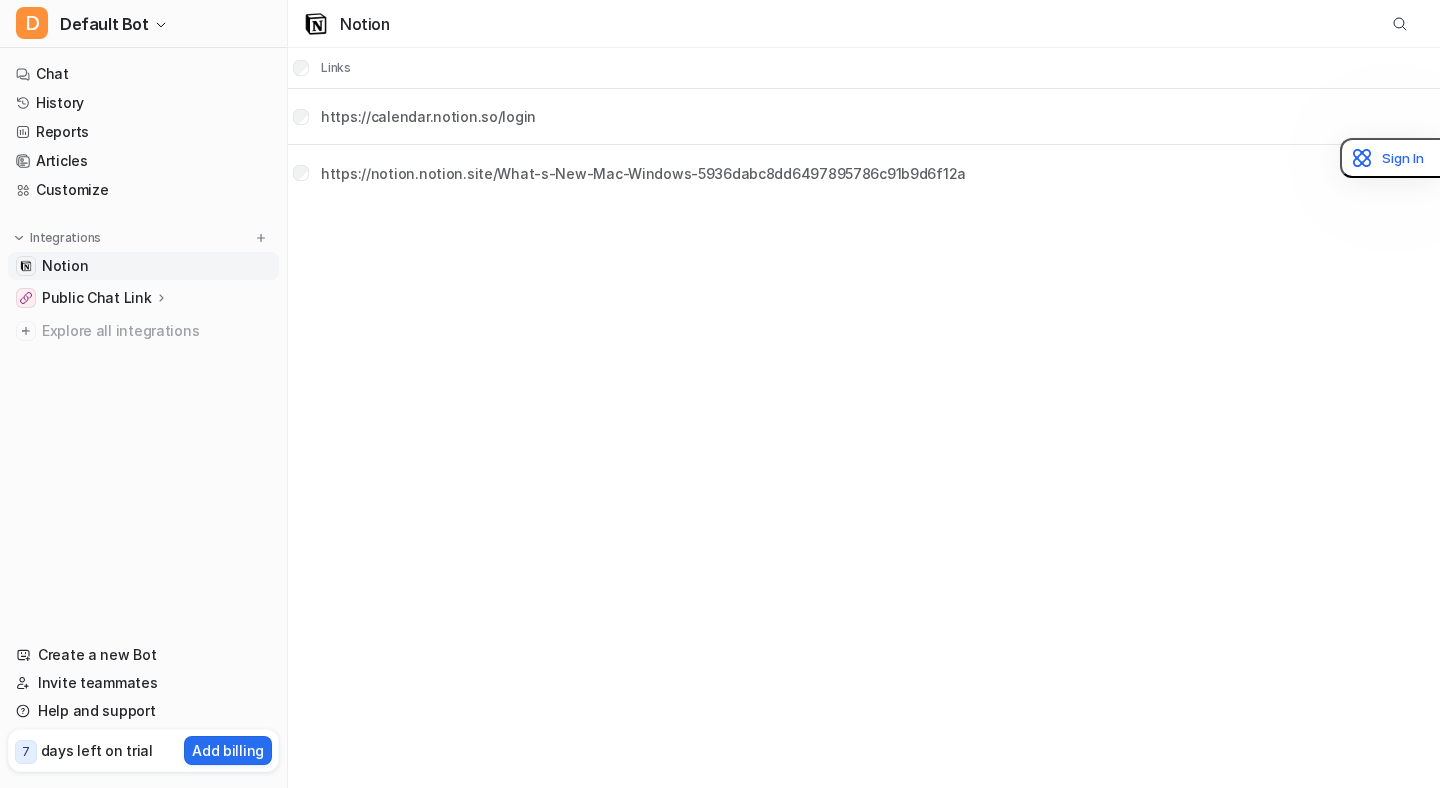 click on "Notion Links https://calendar.notion.so/login https://notion.notion.site/What-s-New-Mac-Windows-5936dabc8dd6497895786c91b9d6f12a" at bounding box center (720, 394) 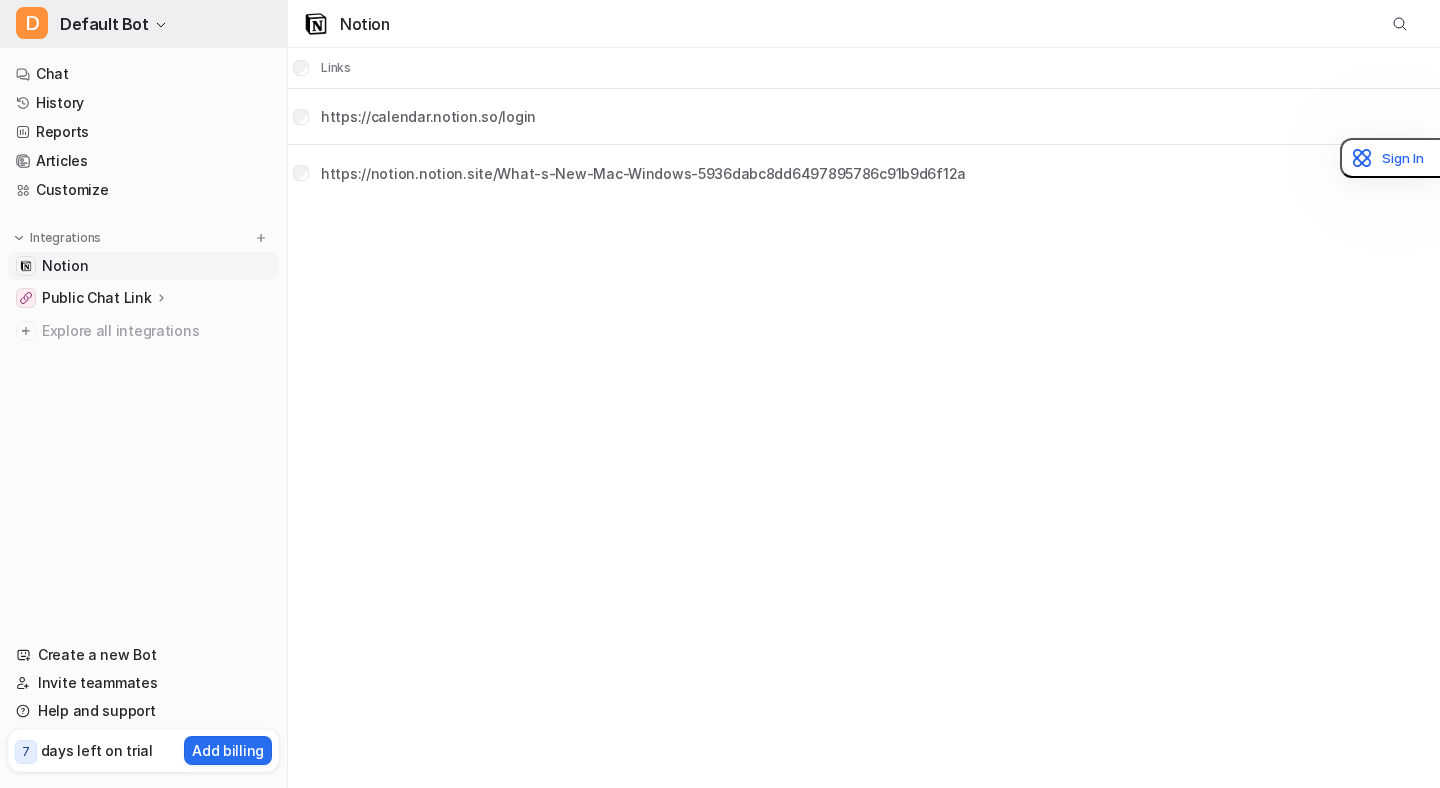 click on "D Default Bot" at bounding box center [143, 24] 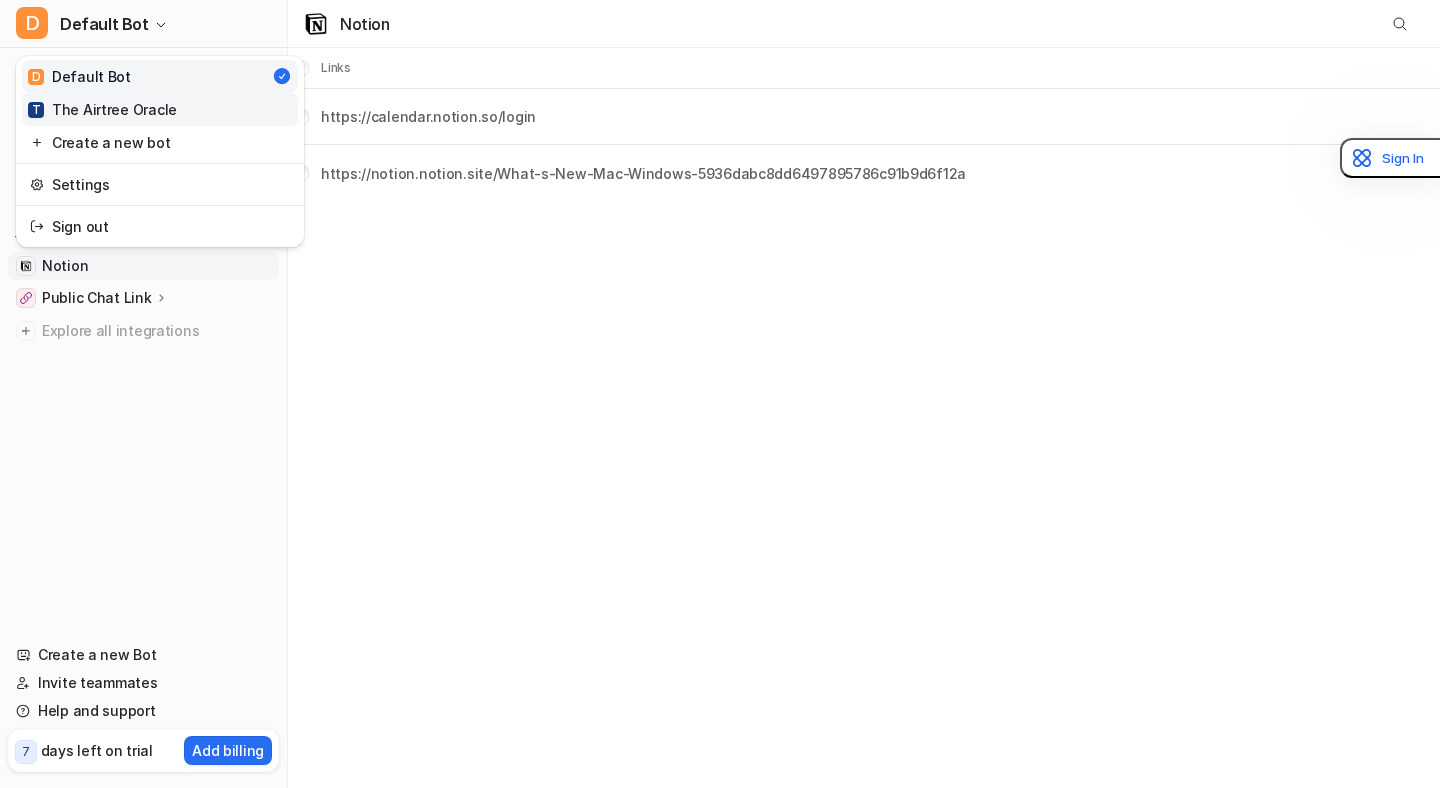 click on "T   The Airtree Oracle" at bounding box center [102, 109] 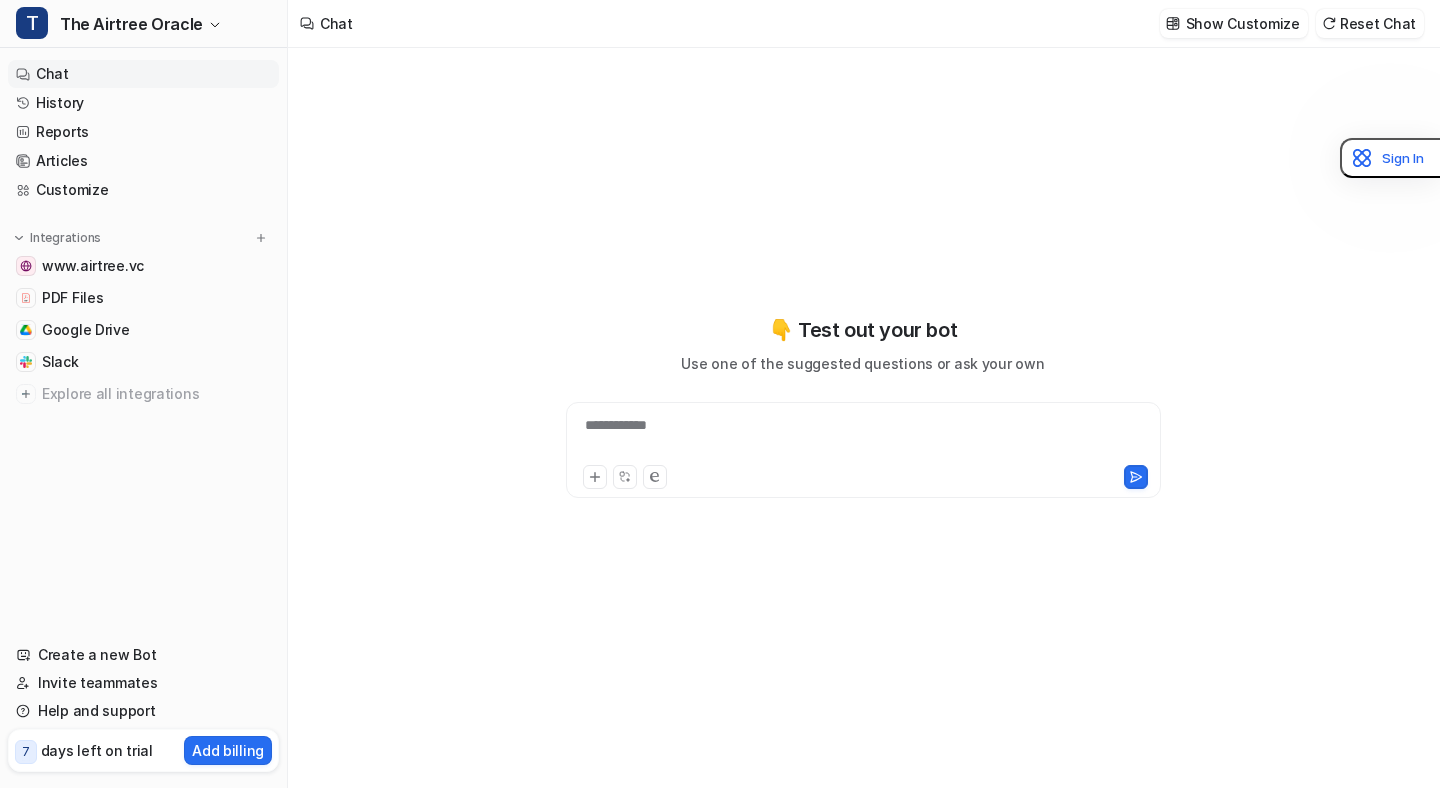 type on "**********" 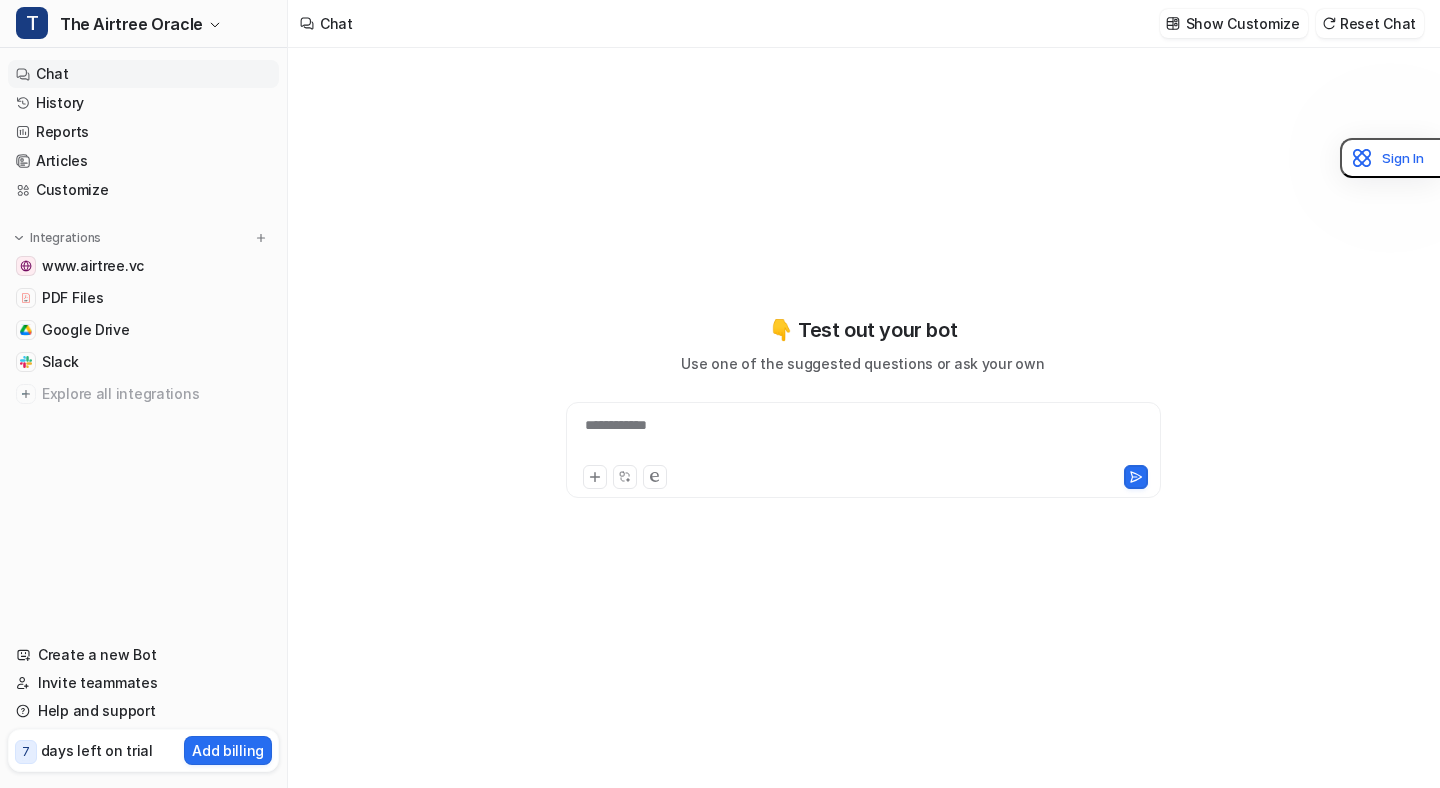 click on "**********" at bounding box center (863, 406) 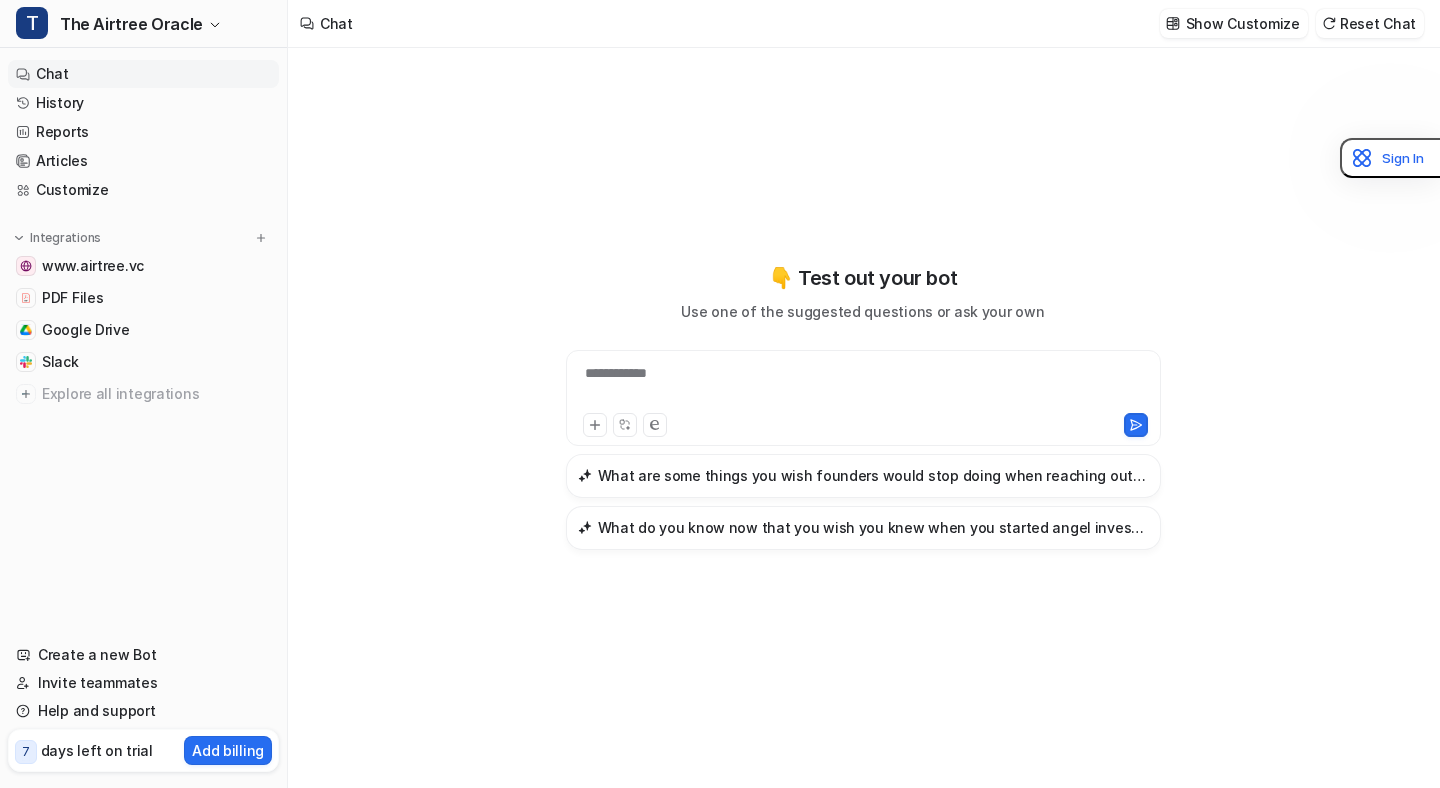 click on "**********" at bounding box center (863, 406) 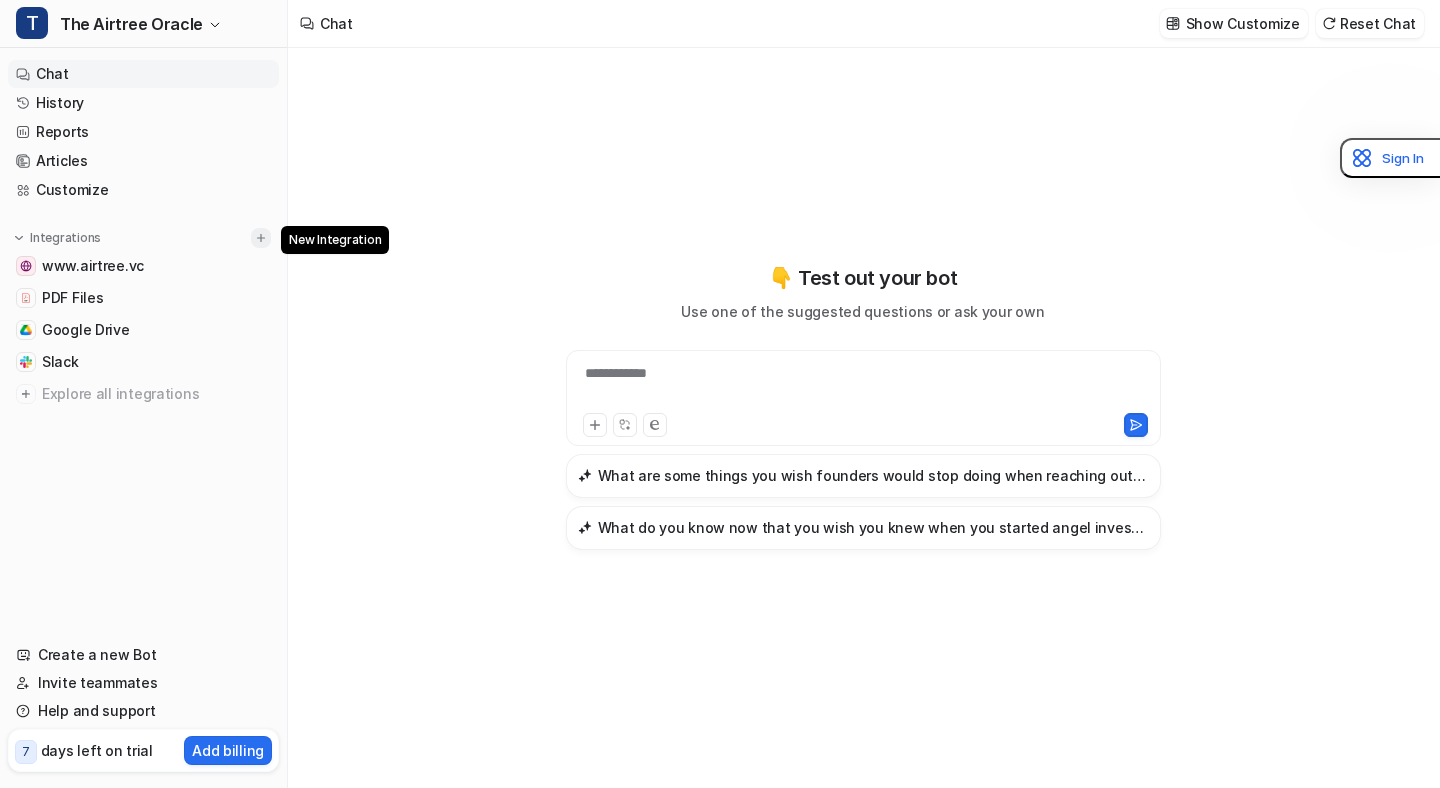 click at bounding box center [261, 238] 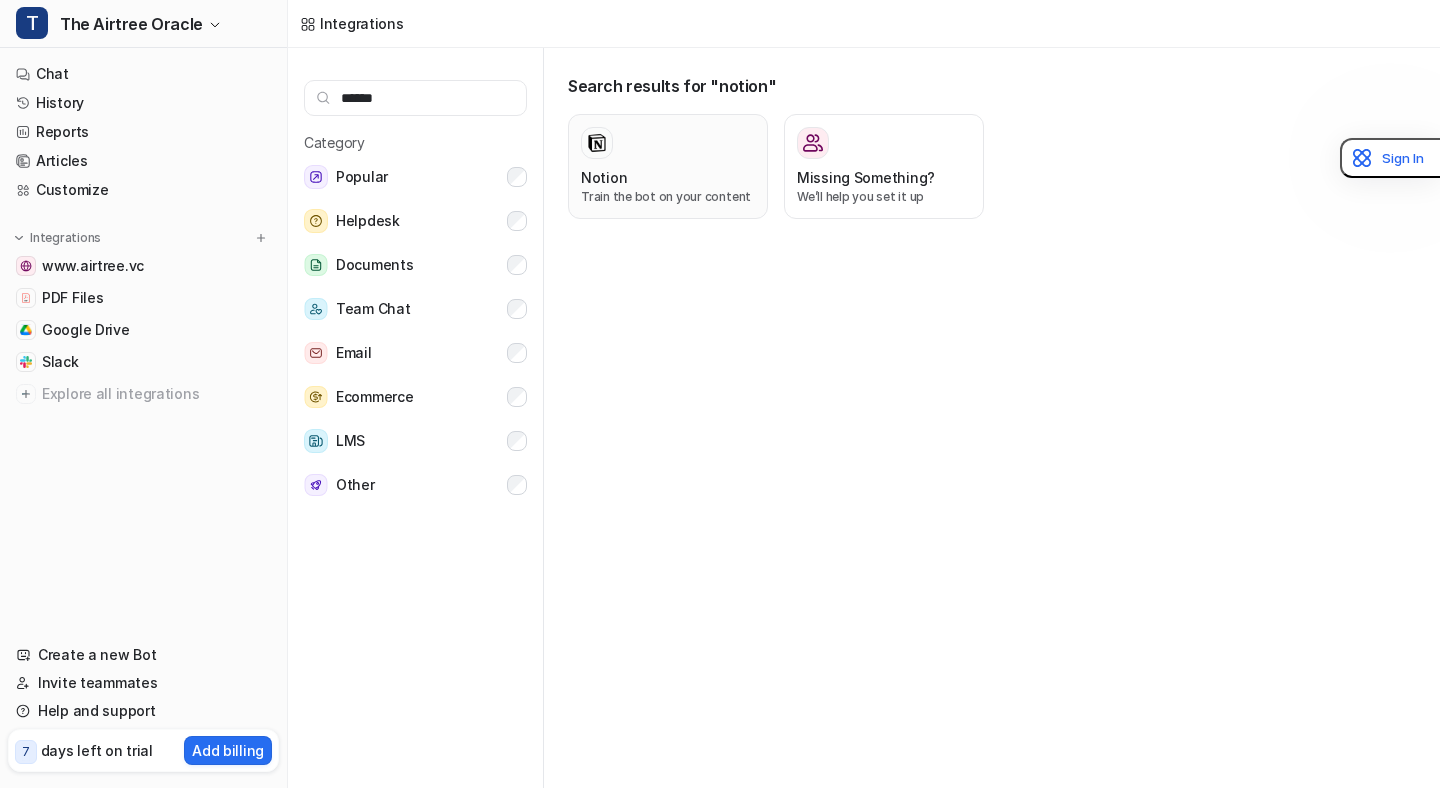 type on "******" 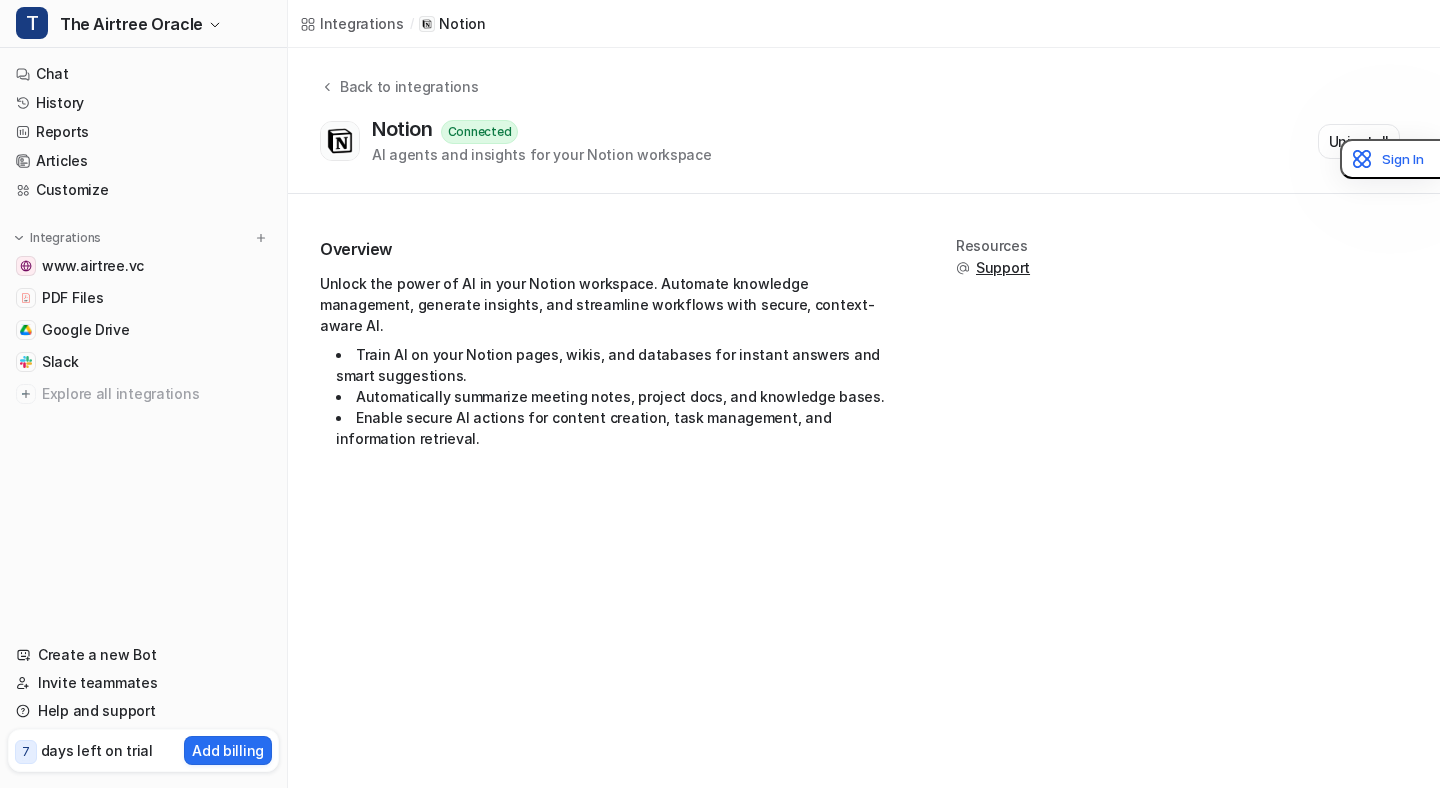 drag, startPoint x: 1369, startPoint y: 158, endPoint x: 1366, endPoint y: 483, distance: 325.01385 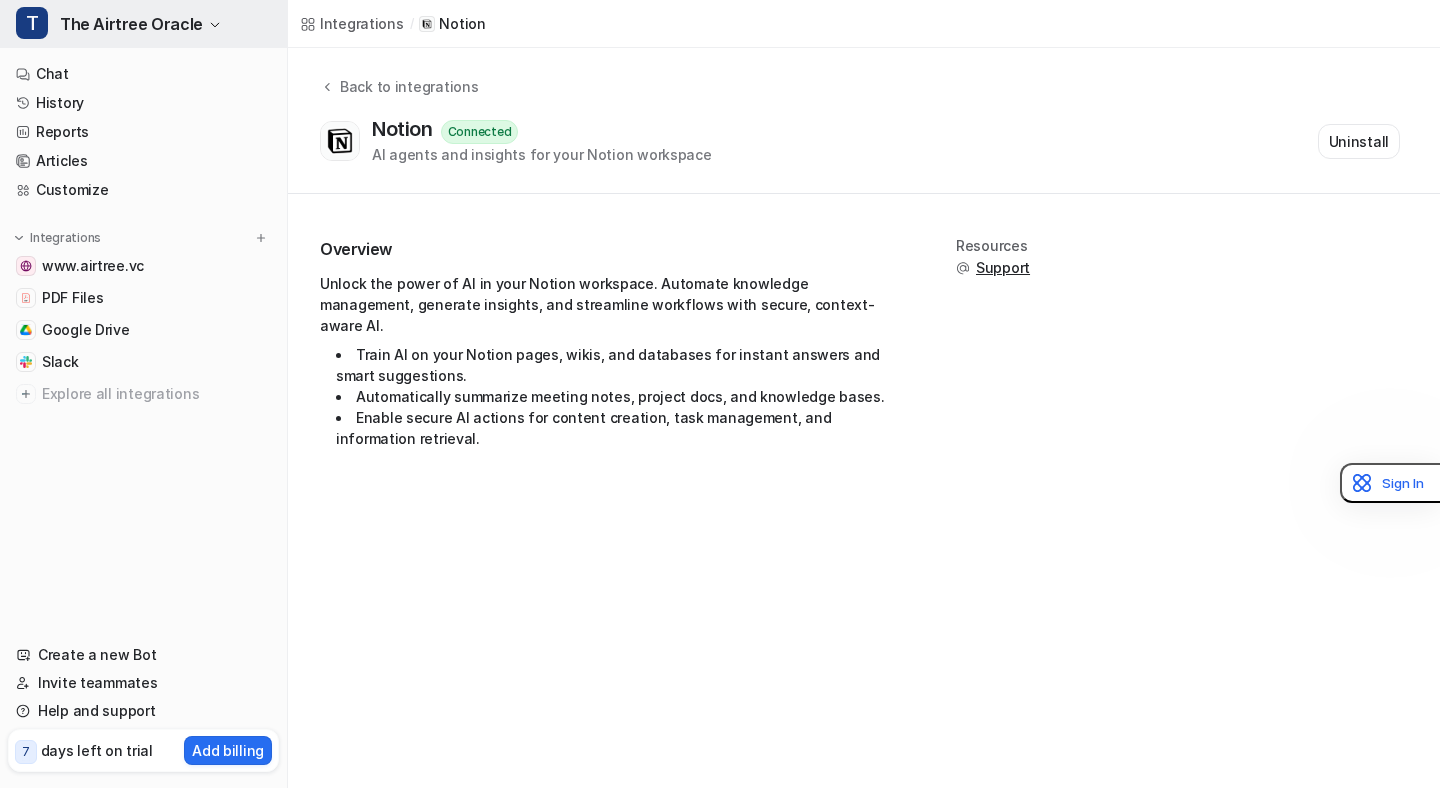 click 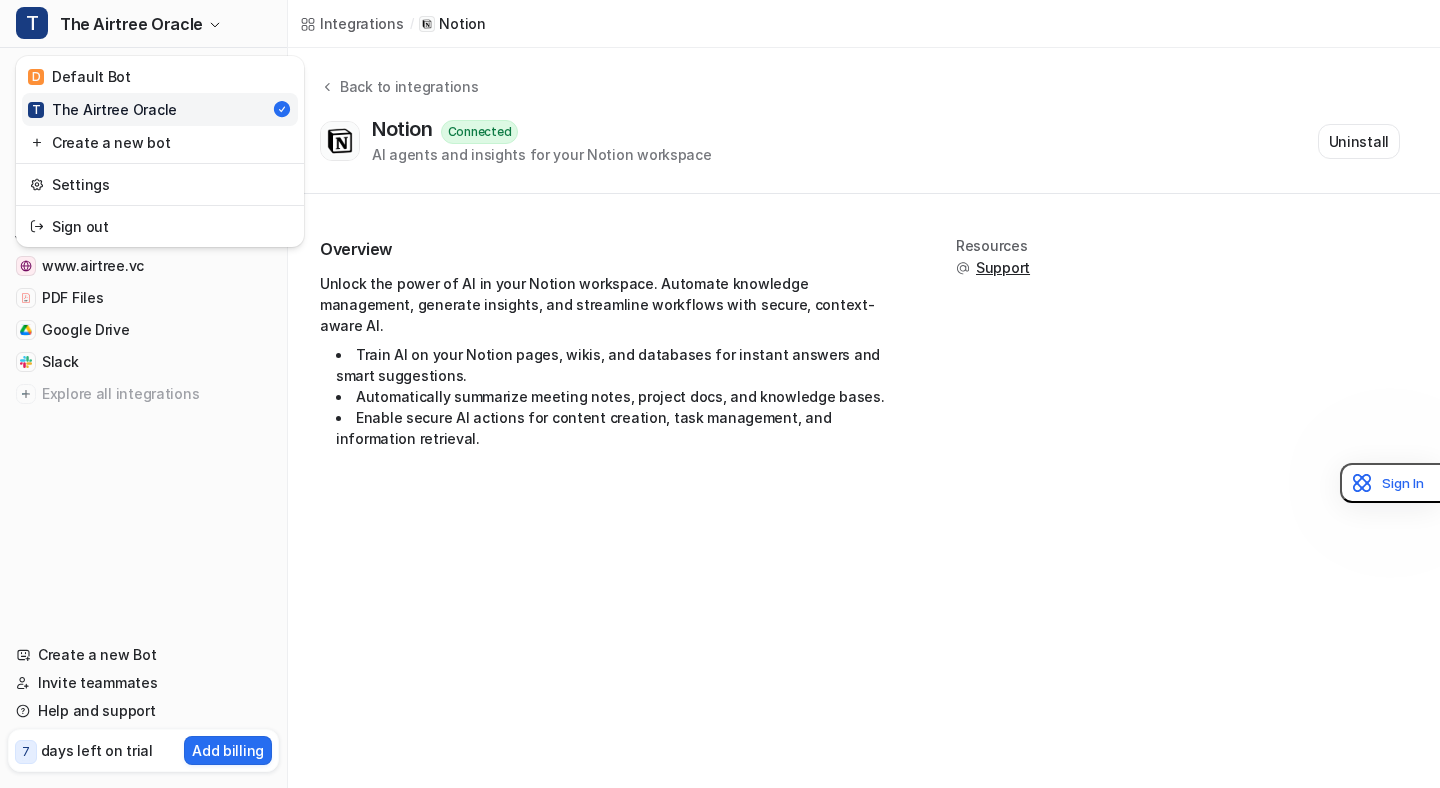 click on "T The Airtree Oracle D   Default Bot T   The Airtree Oracle Create a new bot Settings Sign out Chat History Reports Articles Customize Integrations www.airtree.vc PDF Files Google Drive Slack Explore all integrations Create a new Bot Invite teammates Help and support 7 days left on trial Add billing Help Chat with us We’re a small team, but make it a priority to chat with every single customer. Watch a 5 min demo A quick walkthrough our app and everything you can do with it. Visit Help Center Read through our docs - or AI chat. Integrations / Notion Back to integrations Notion Connected AI agents and insights for your Notion workspace Uninstall Overview Unlock the power of AI in your Notion workspace. Automate knowledge management, generate insights, and streamline workflows with secure, context-aware AI. Train AI on your Notion pages, wikis, and databases for instant answers and smart suggestions. Automatically summarize meeting notes, project docs, and knowledge bases. Resources   Support" at bounding box center [720, 394] 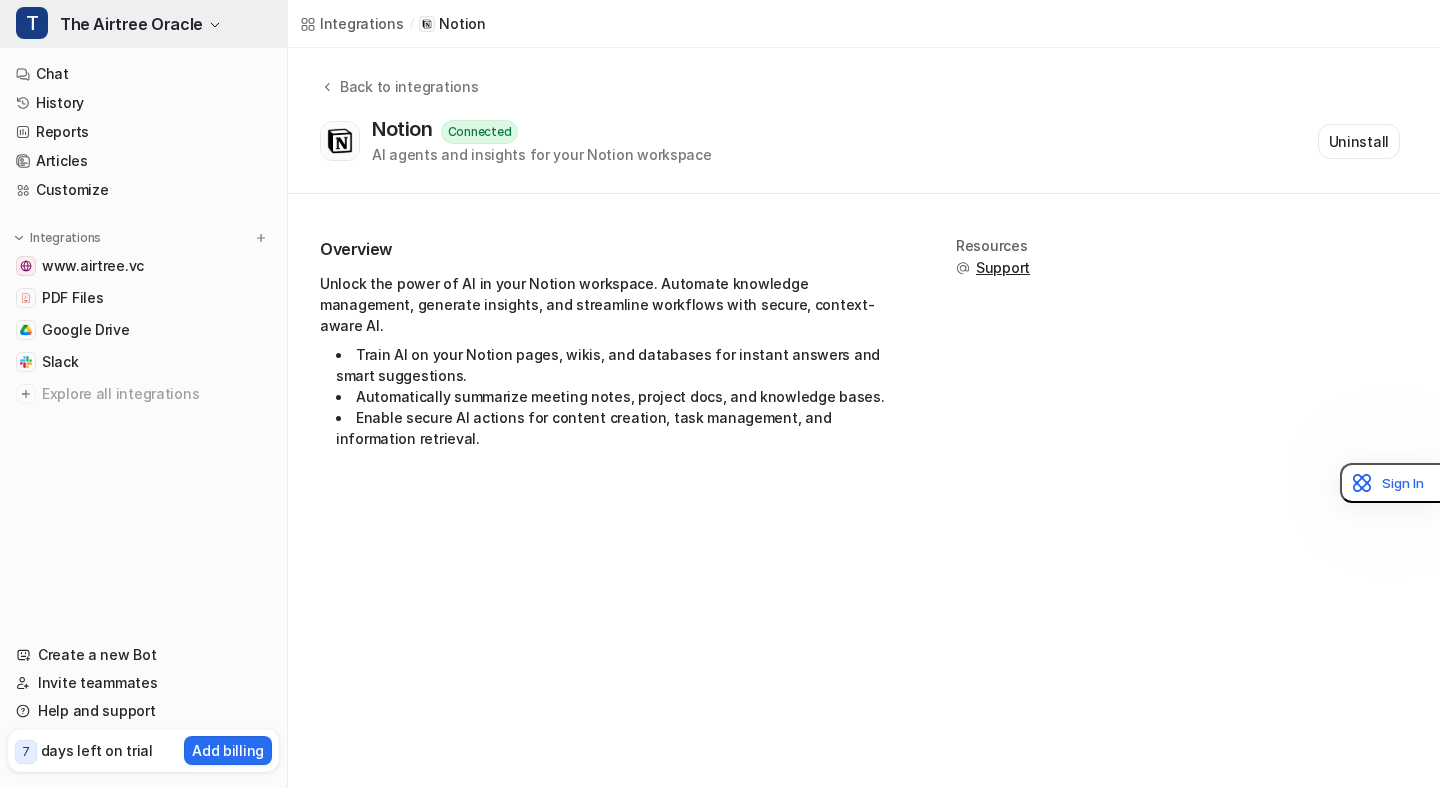click 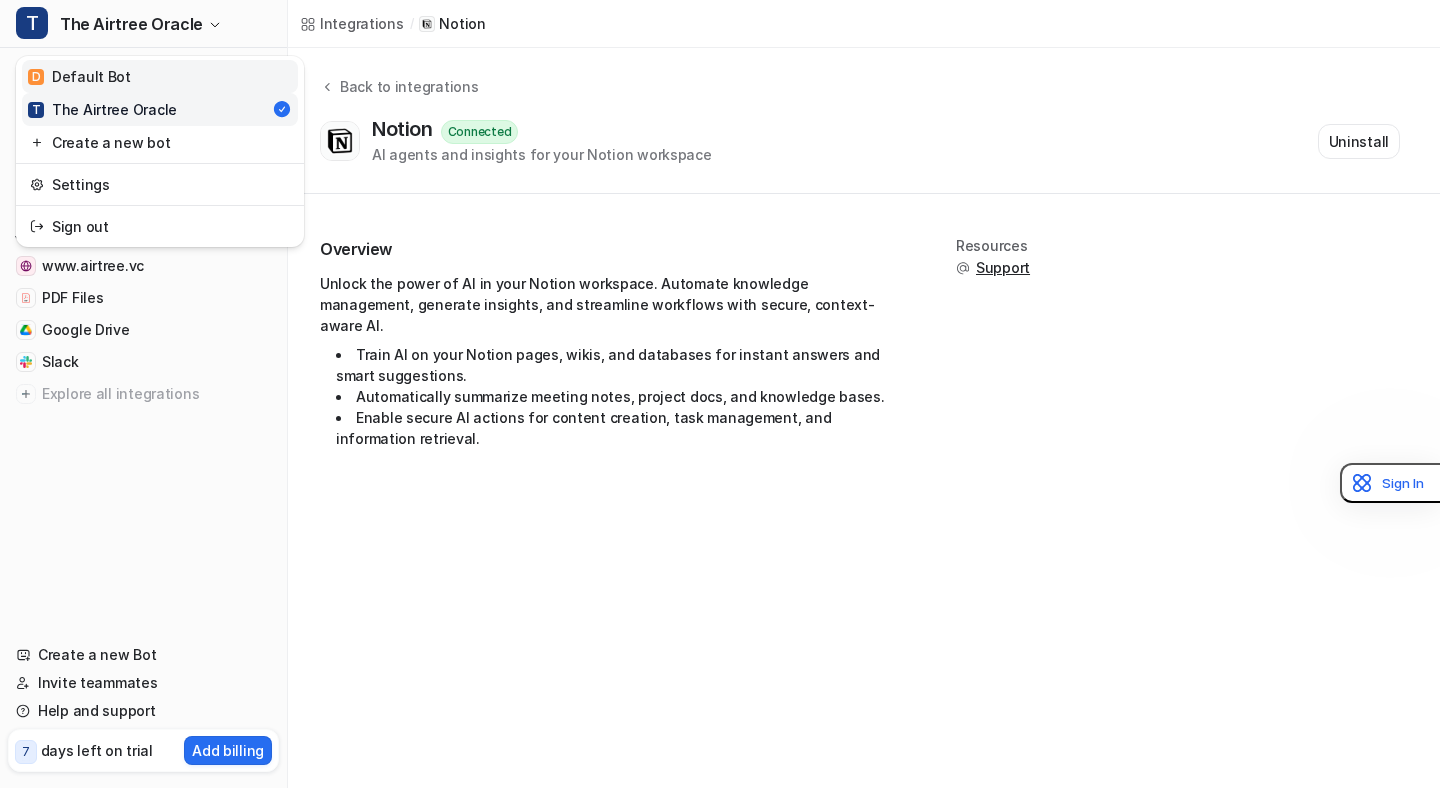 click on "D   Default Bot" at bounding box center [79, 76] 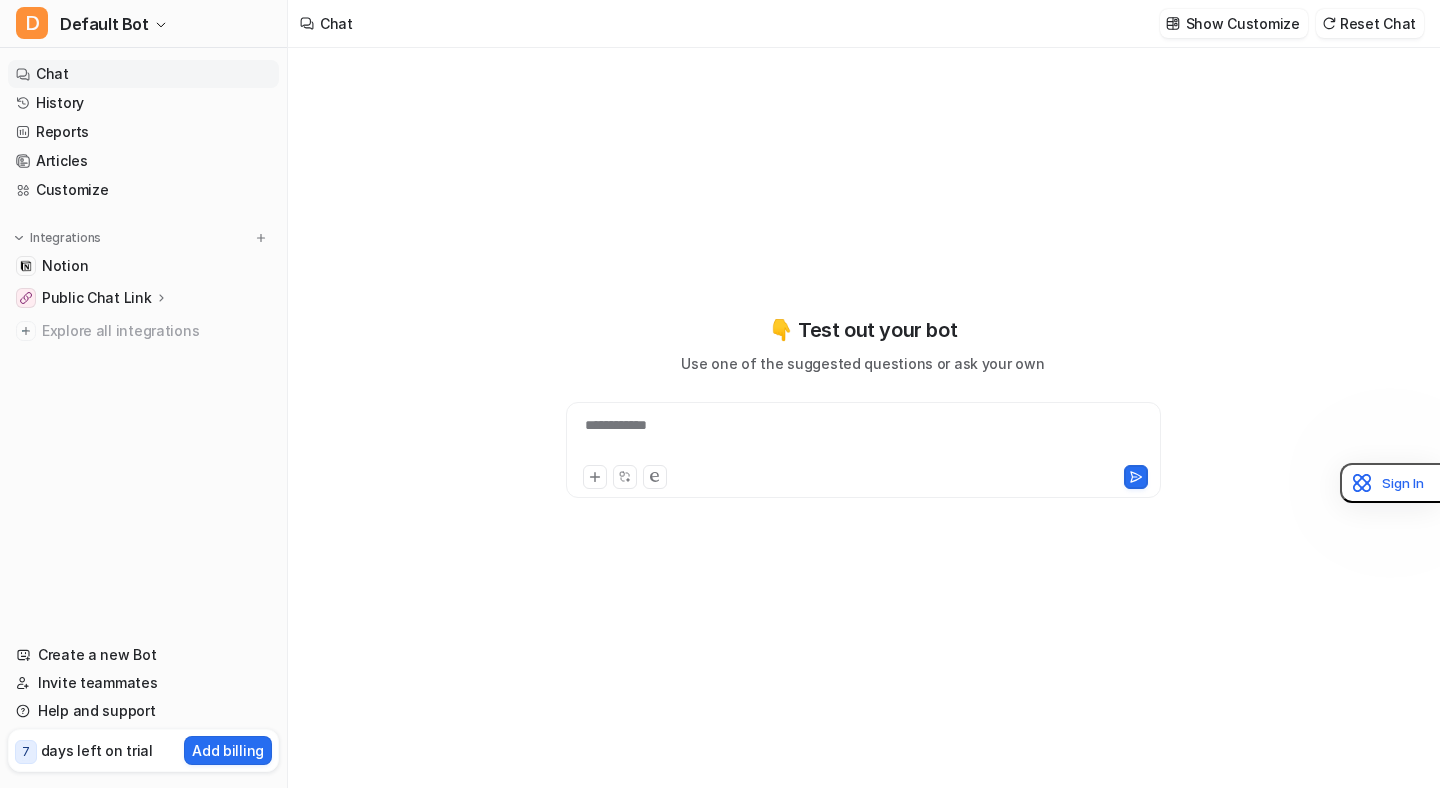 type on "**********" 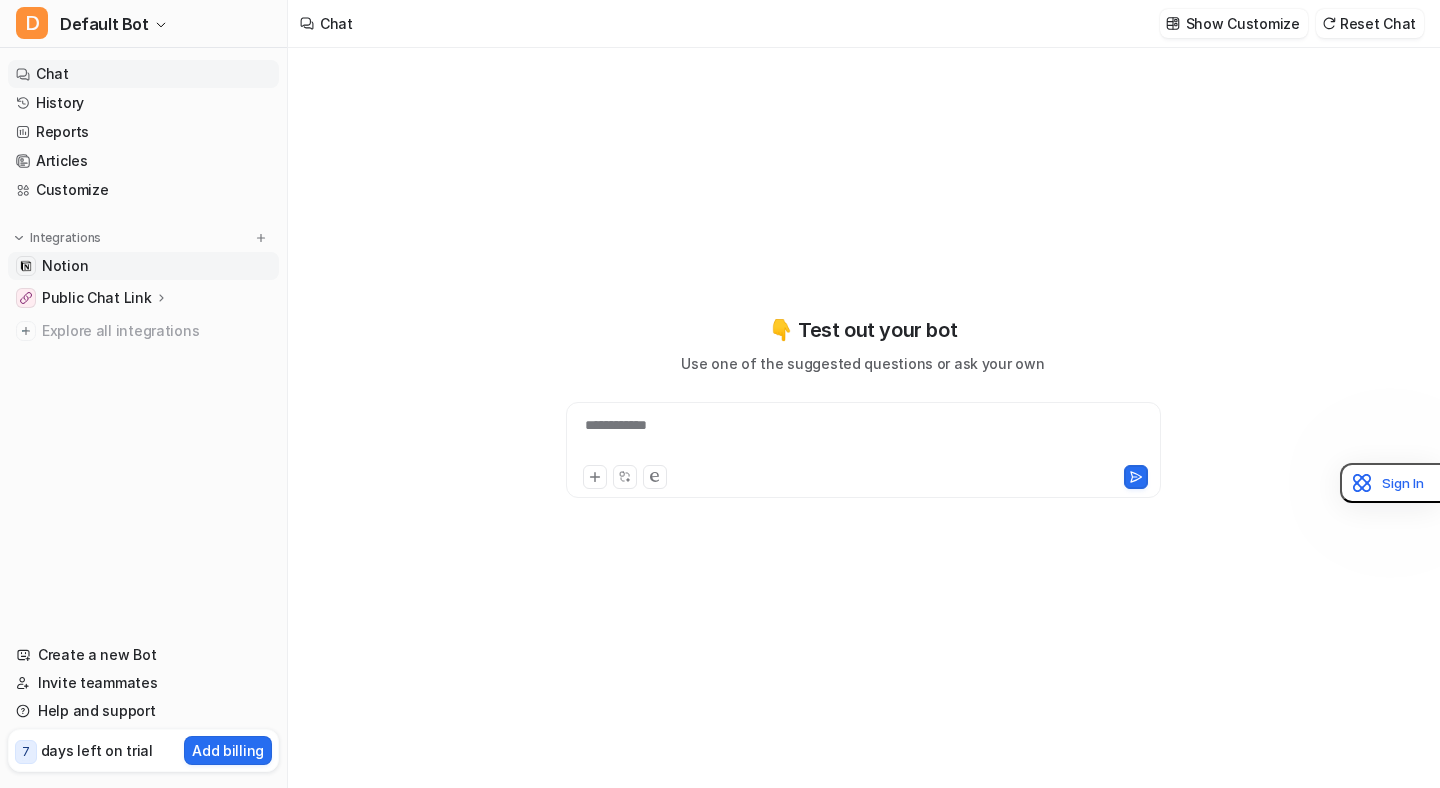 click on "Notion" at bounding box center (143, 266) 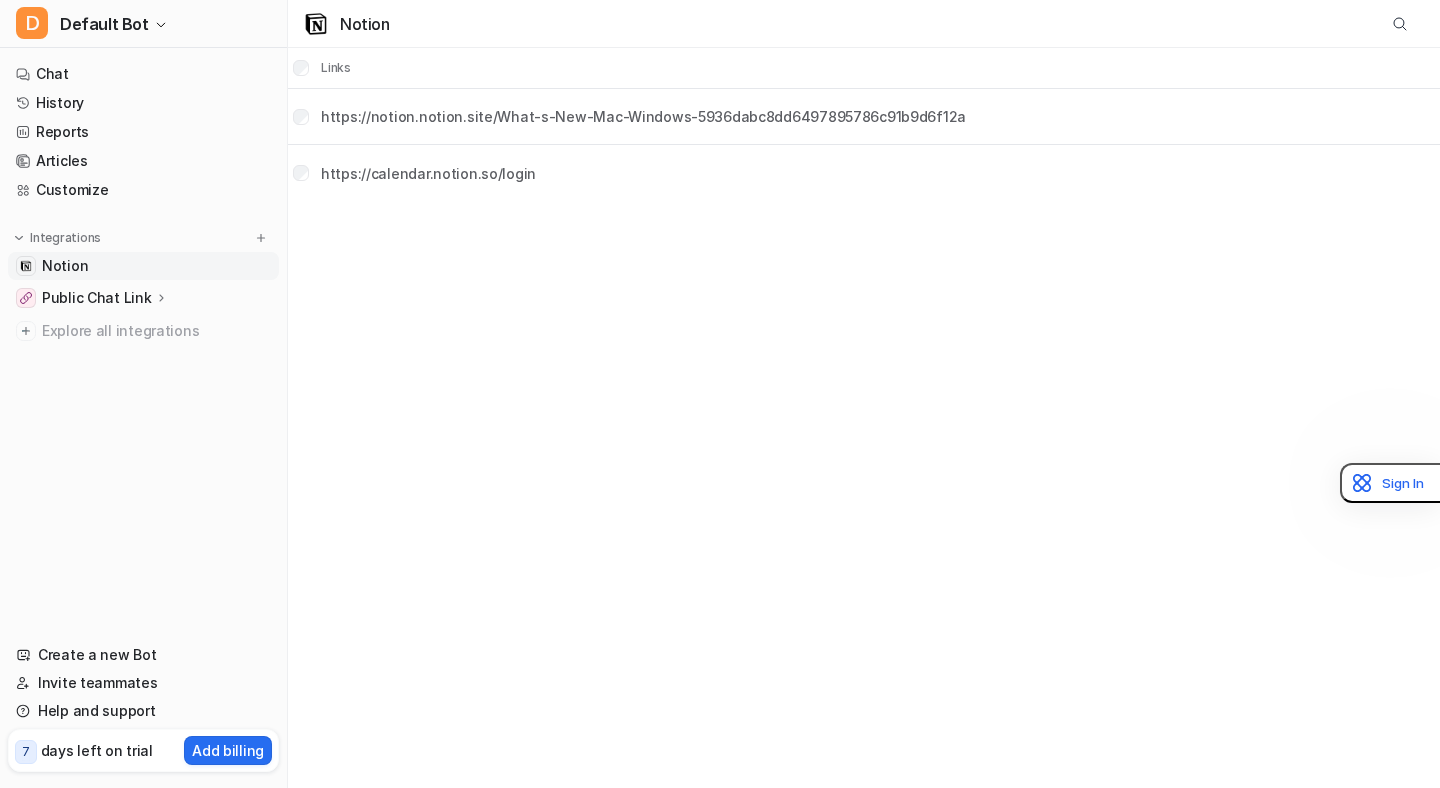 click on "Notion" at bounding box center (143, 266) 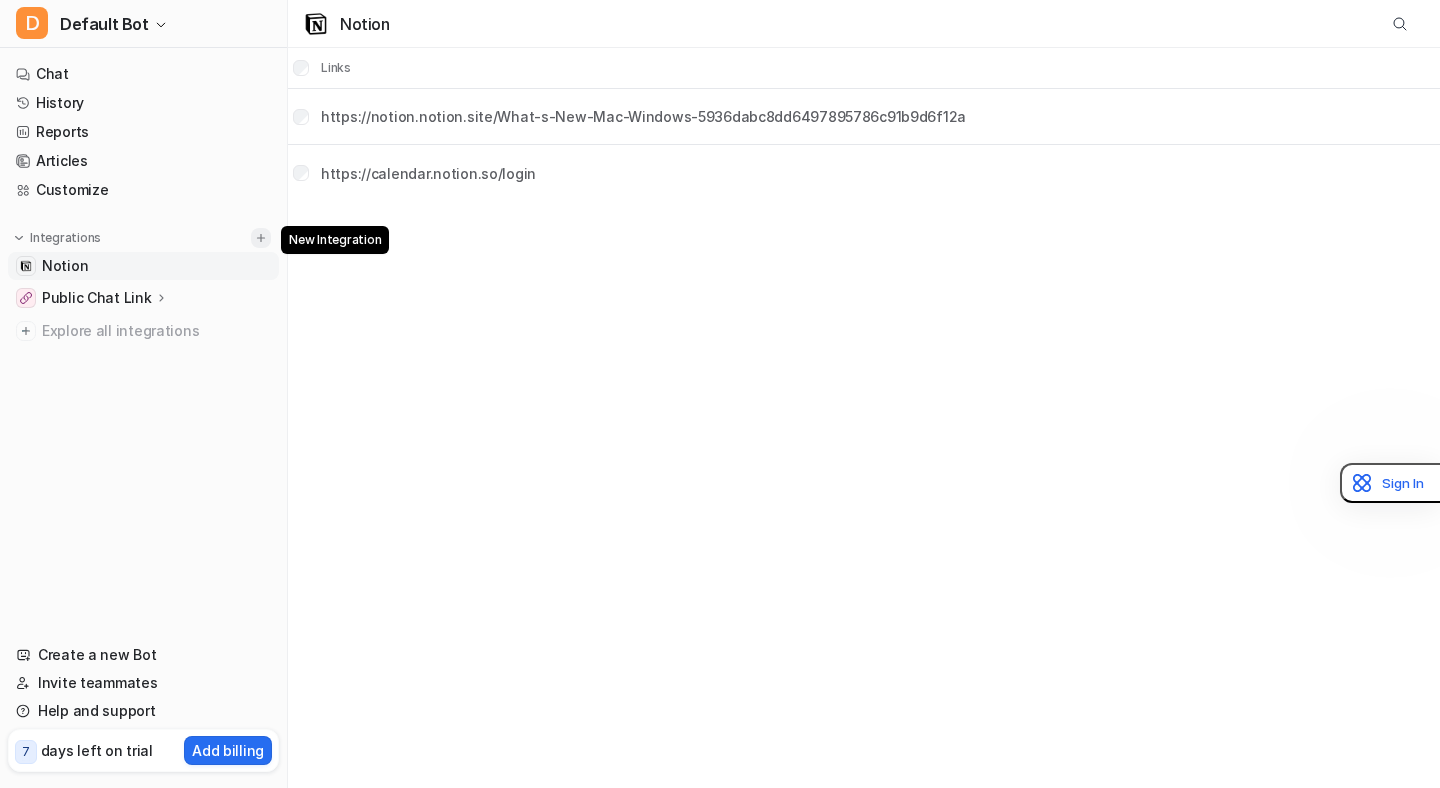 click at bounding box center (261, 238) 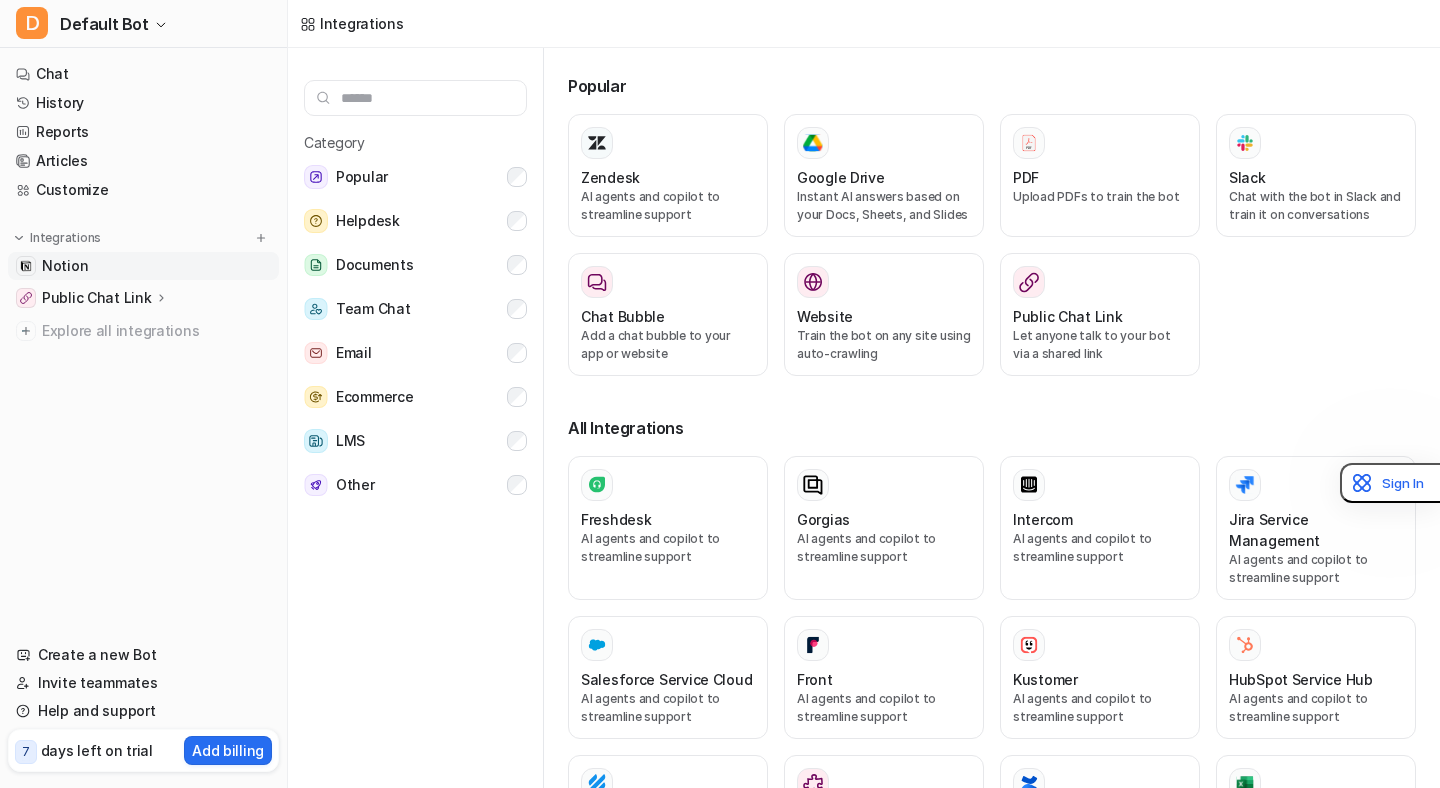 click on "Notion" at bounding box center [65, 266] 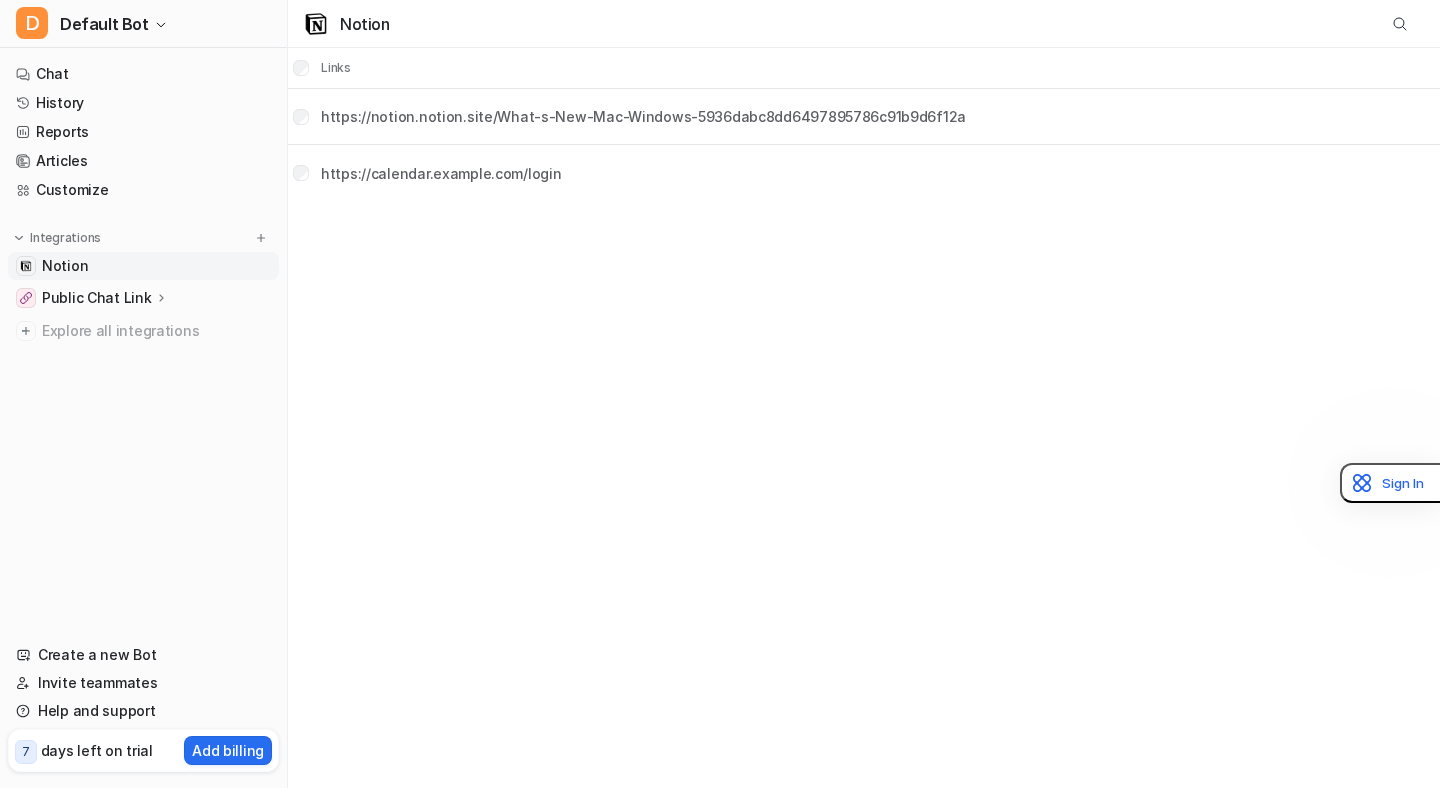 scroll, scrollTop: 0, scrollLeft: 0, axis: both 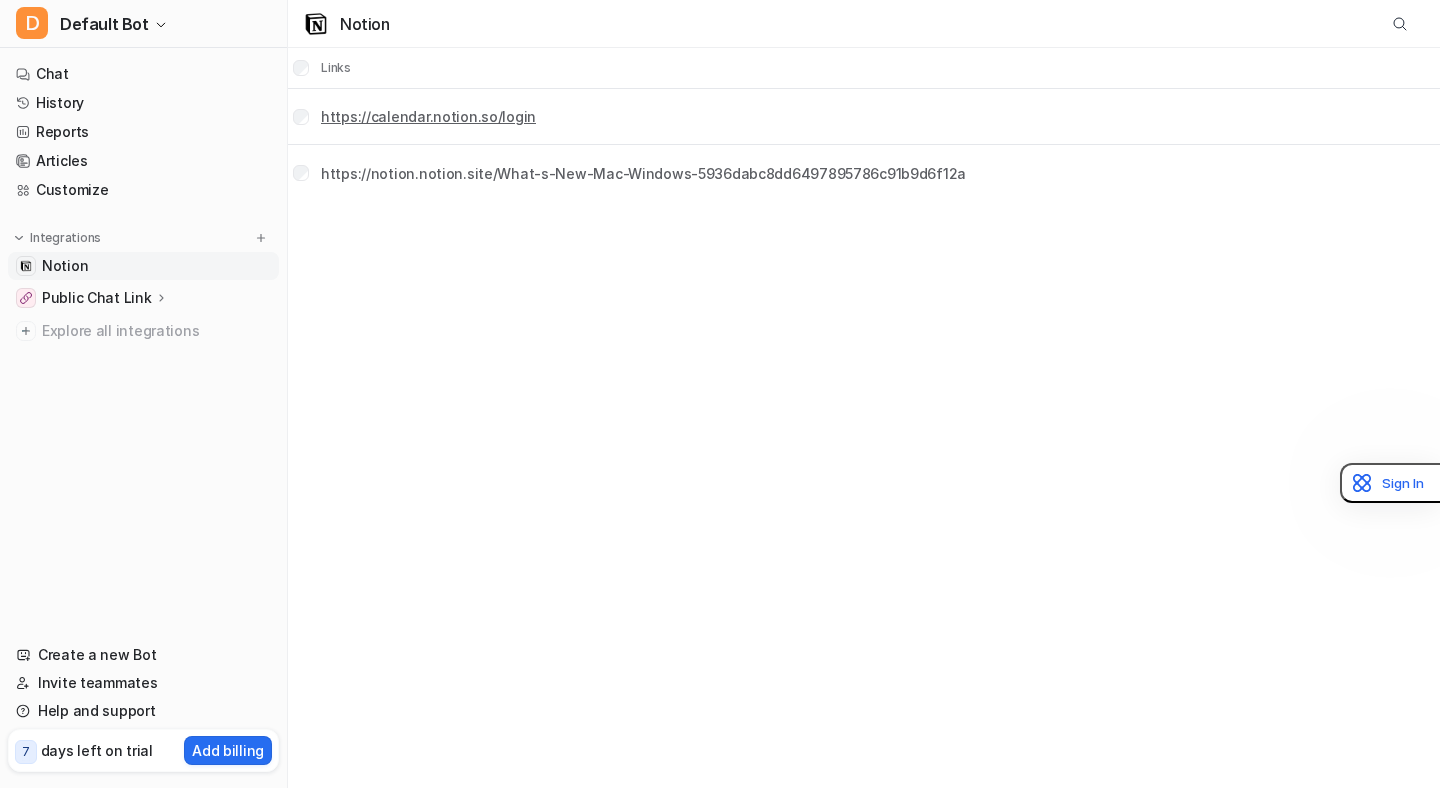 click on "https://calendar.notion.so/login" at bounding box center [428, 116] 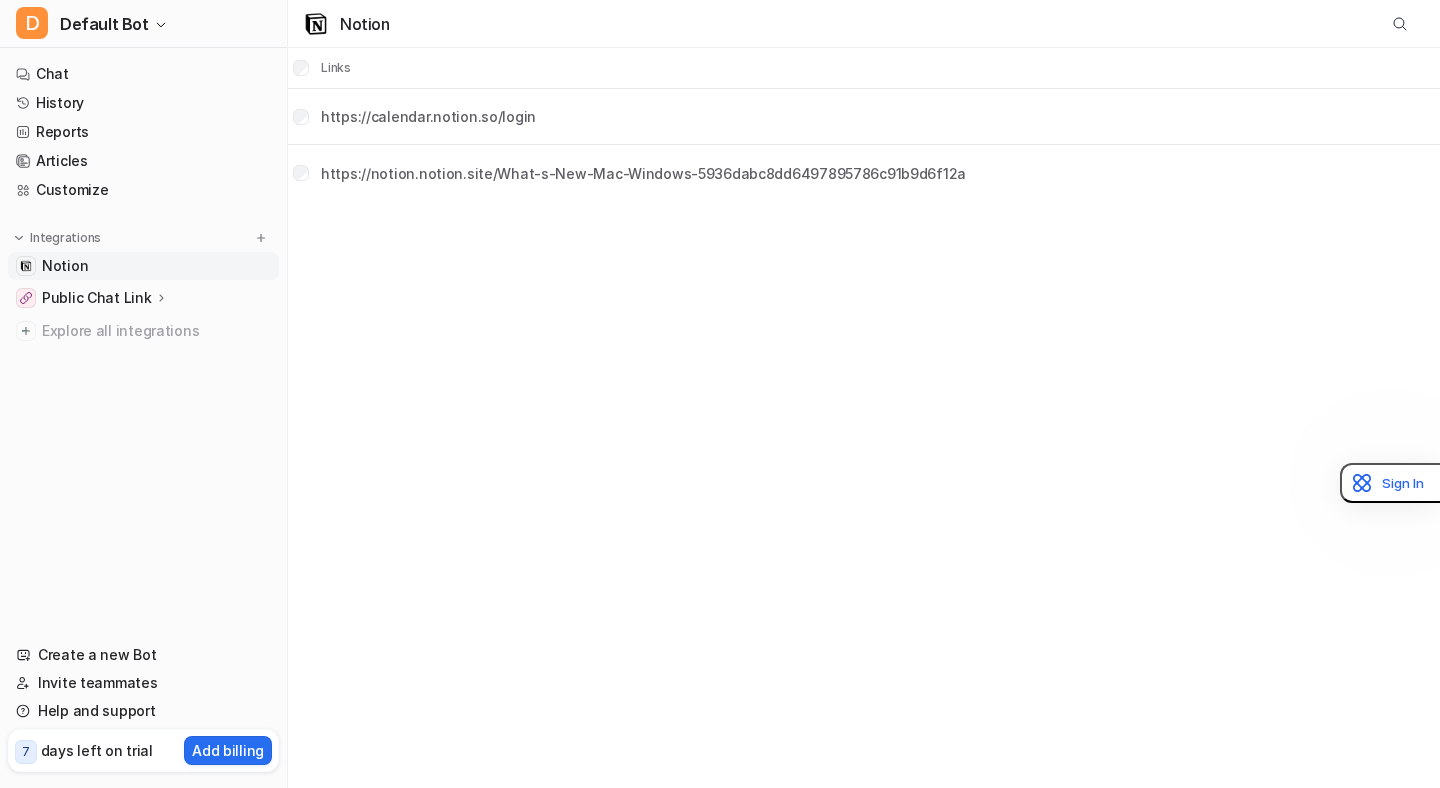 click on "https://notion.notion.site/What-s-New-Mac-Windows-5936dabc8dd6497895786c91b9d6f12a" at bounding box center (629, 173) 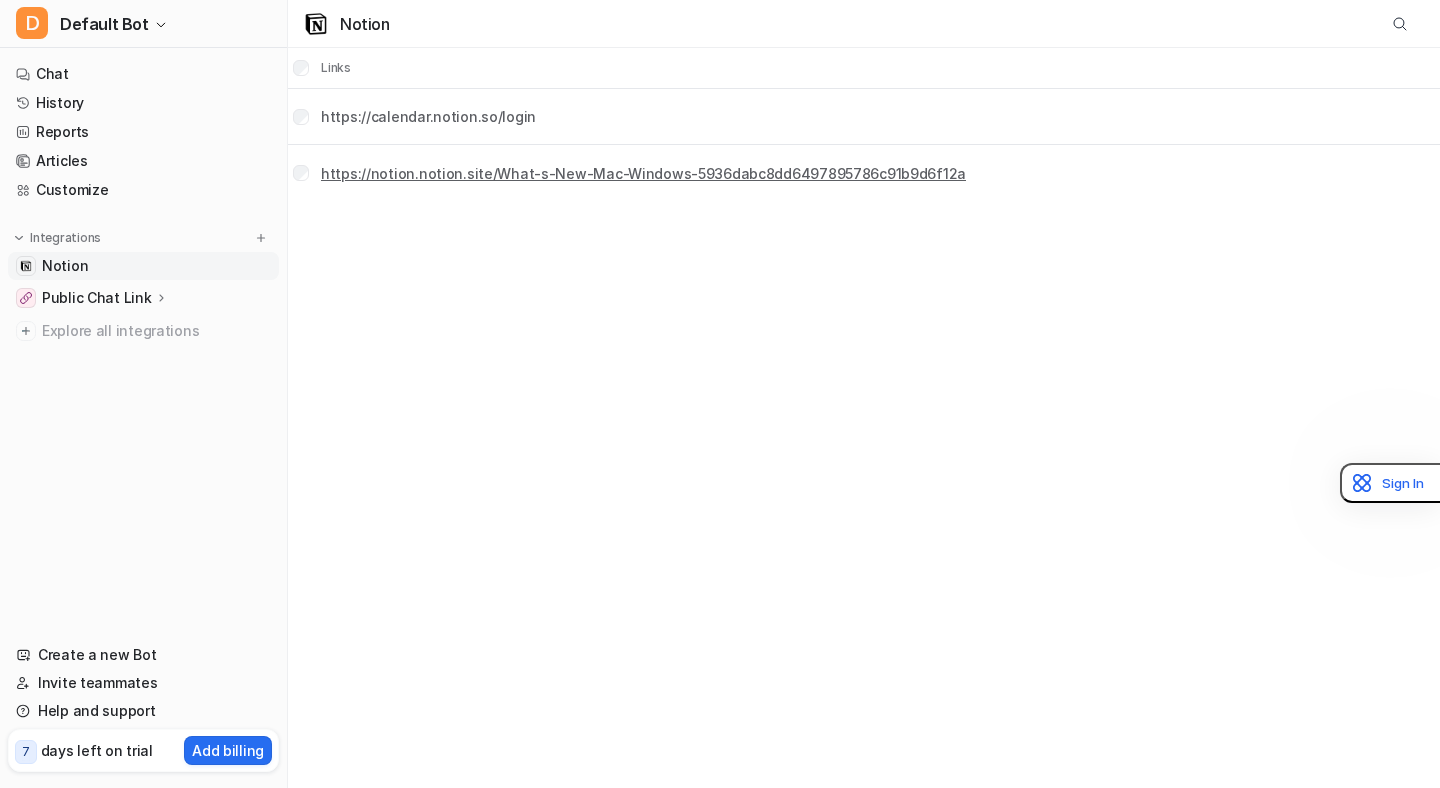 click on "https://notion.notion.site/What-s-New-Mac-Windows-5936dabc8dd6497895786c91b9d6f12a" at bounding box center (643, 173) 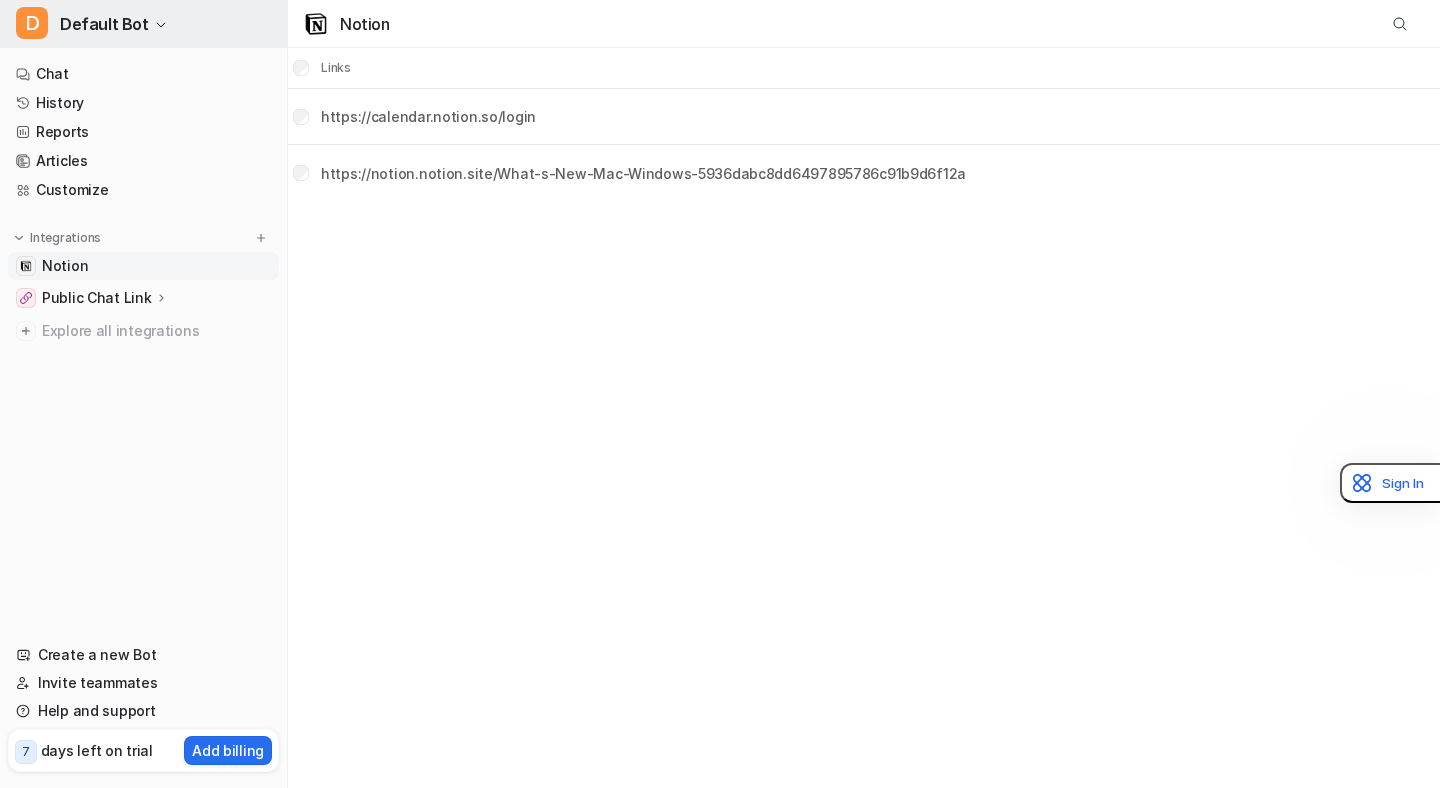 click on "Default Bot" at bounding box center [104, 24] 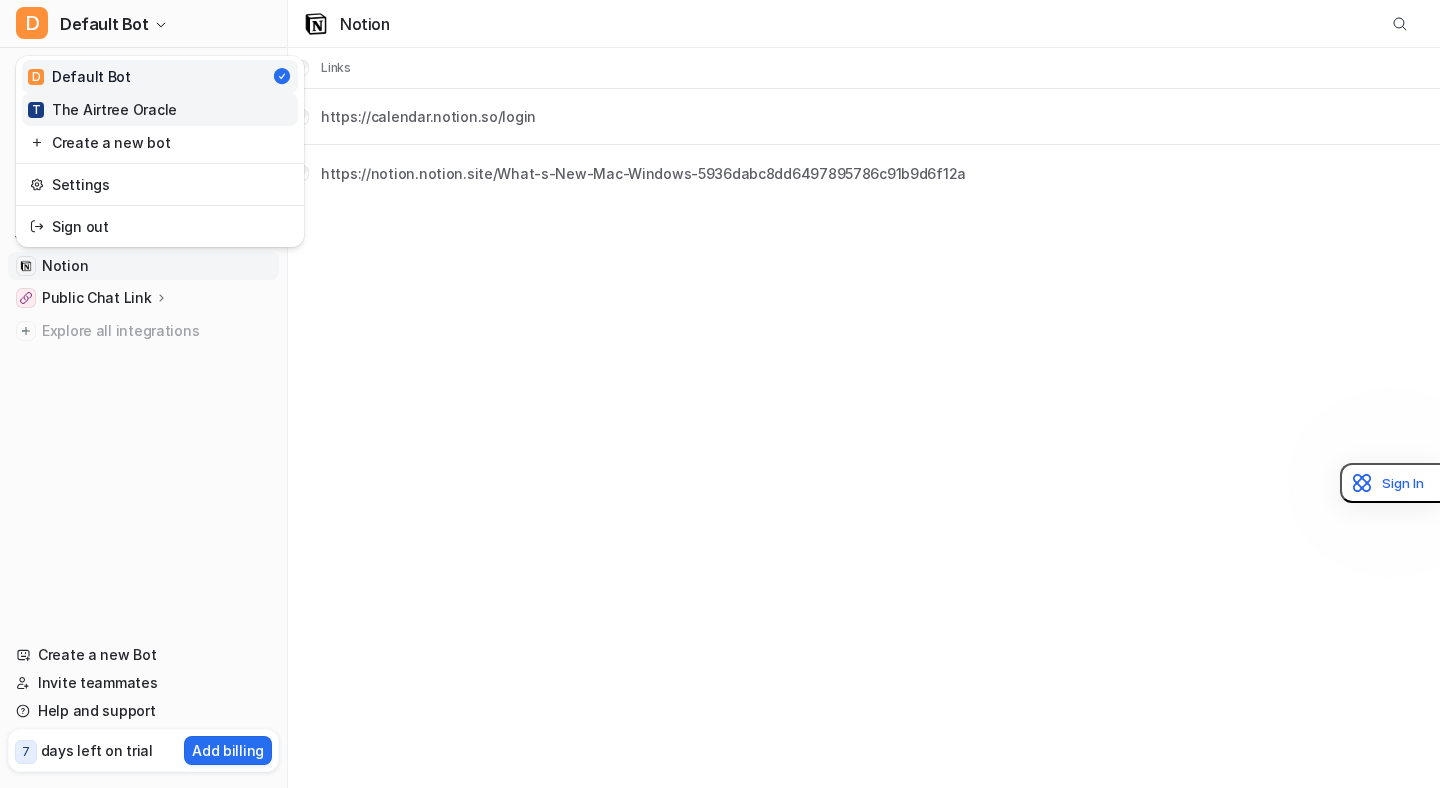 click on "T   The Airtree Oracle" at bounding box center (102, 109) 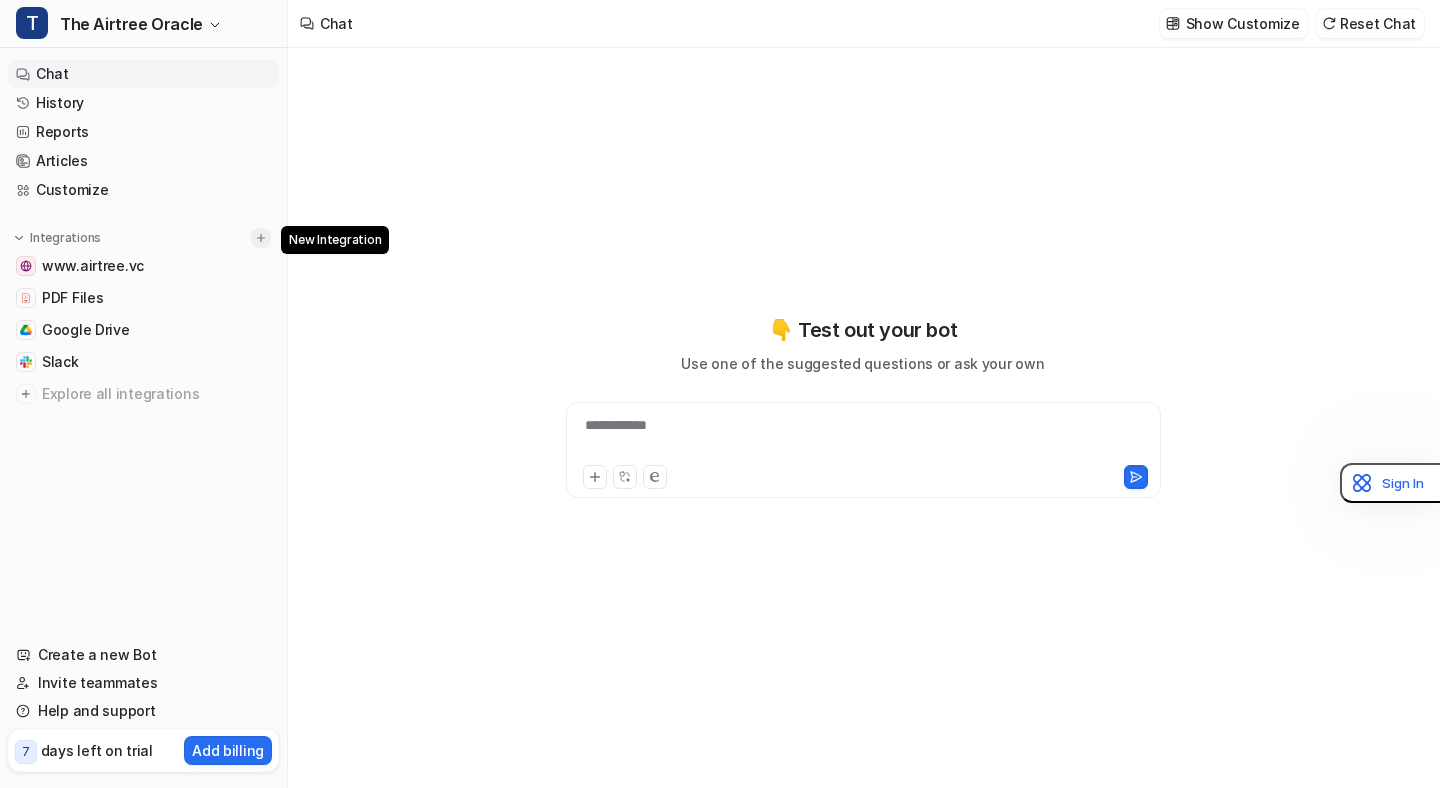 click at bounding box center (261, 238) 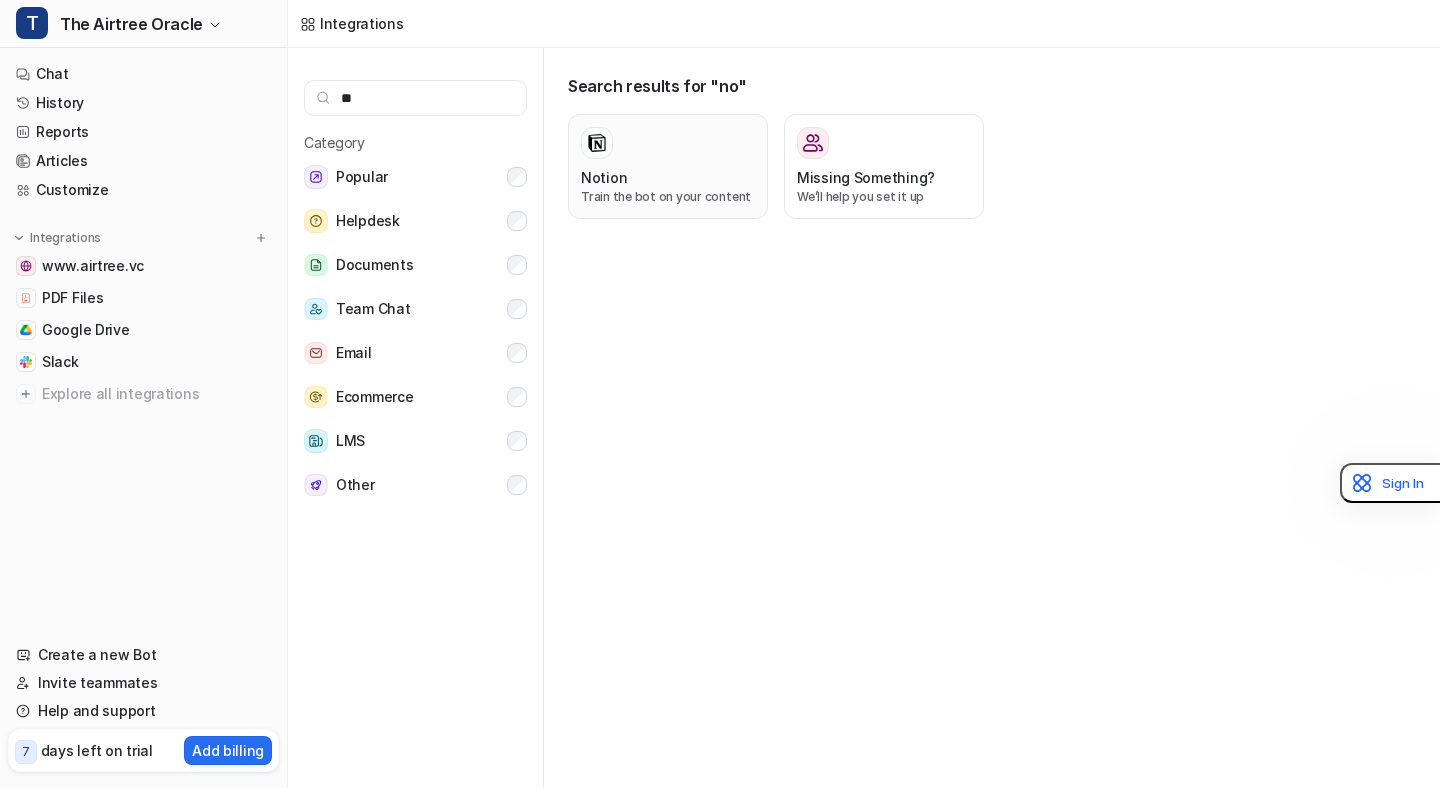 type on "**" 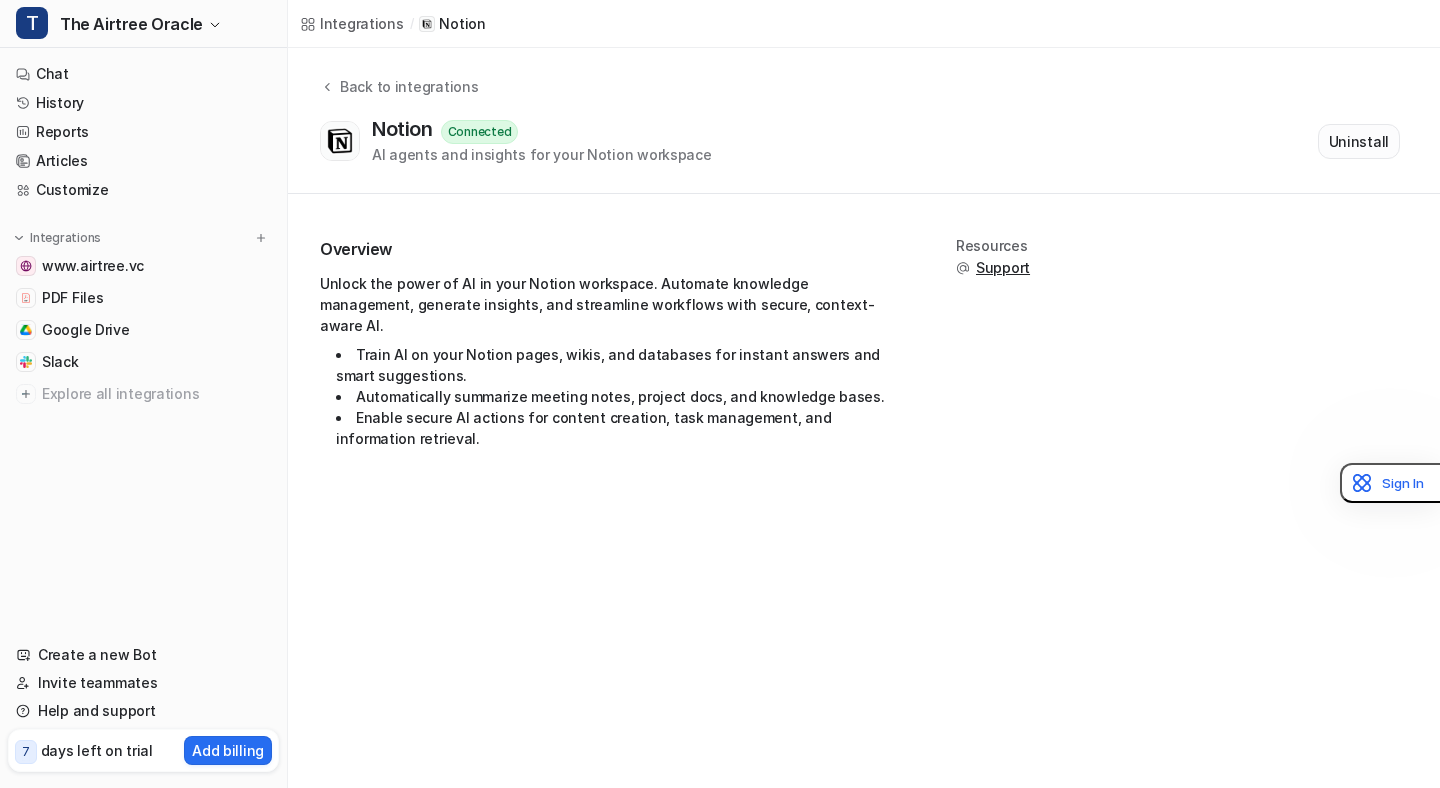 click on "Uninstall" at bounding box center (1359, 141) 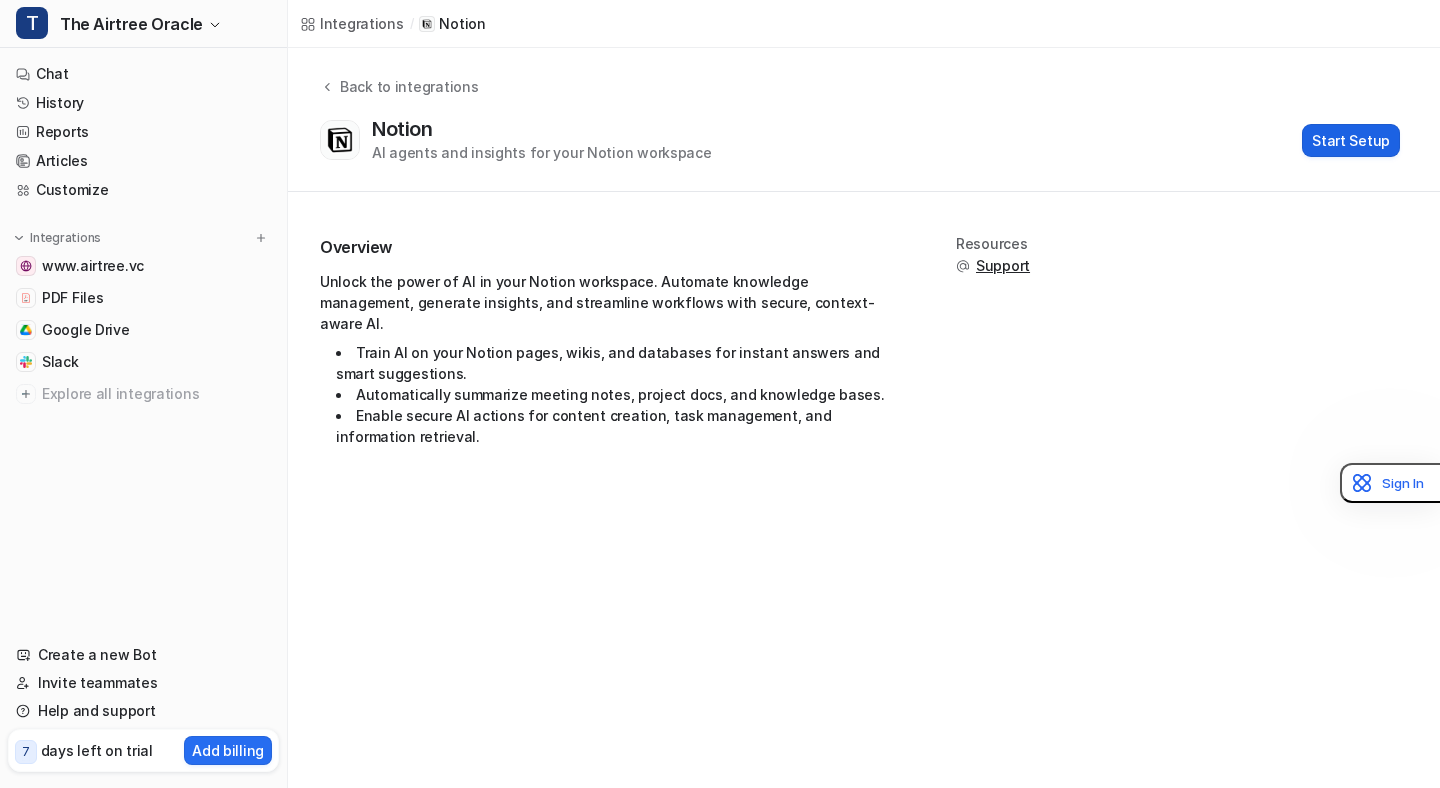 click on "Start Setup" at bounding box center [1351, 140] 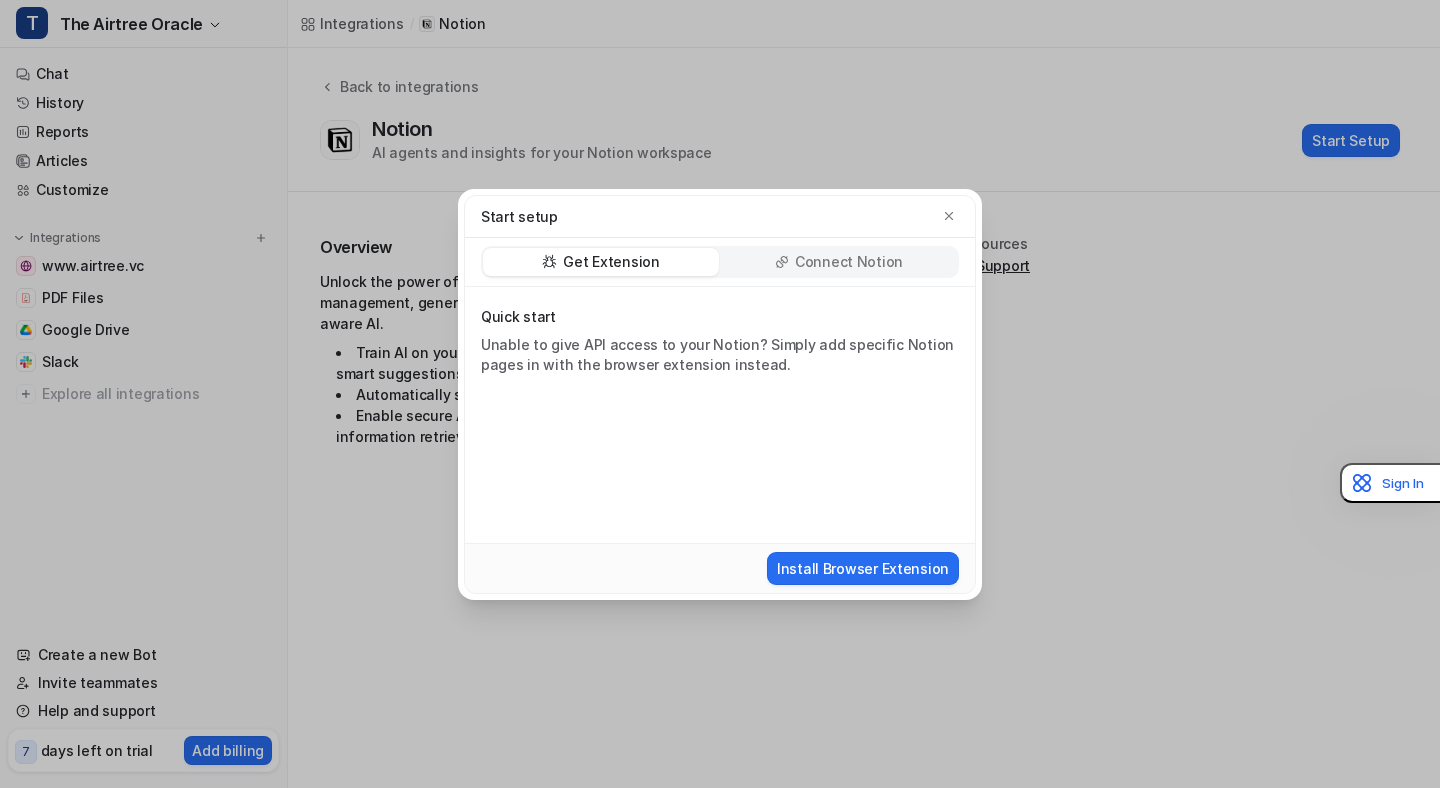 click on "Connect Notion" at bounding box center [849, 262] 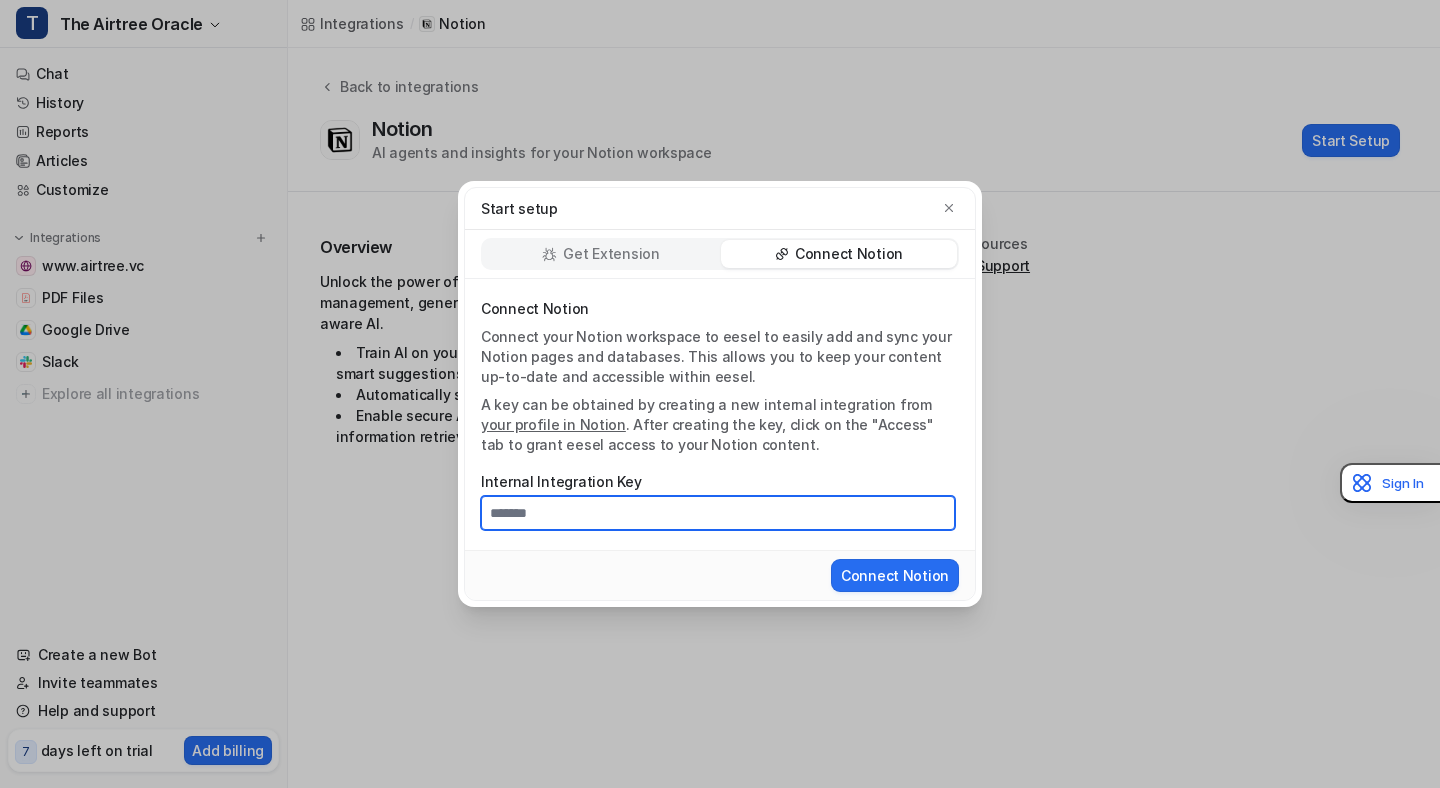 click on "Internal Integration Key" at bounding box center (718, 513) 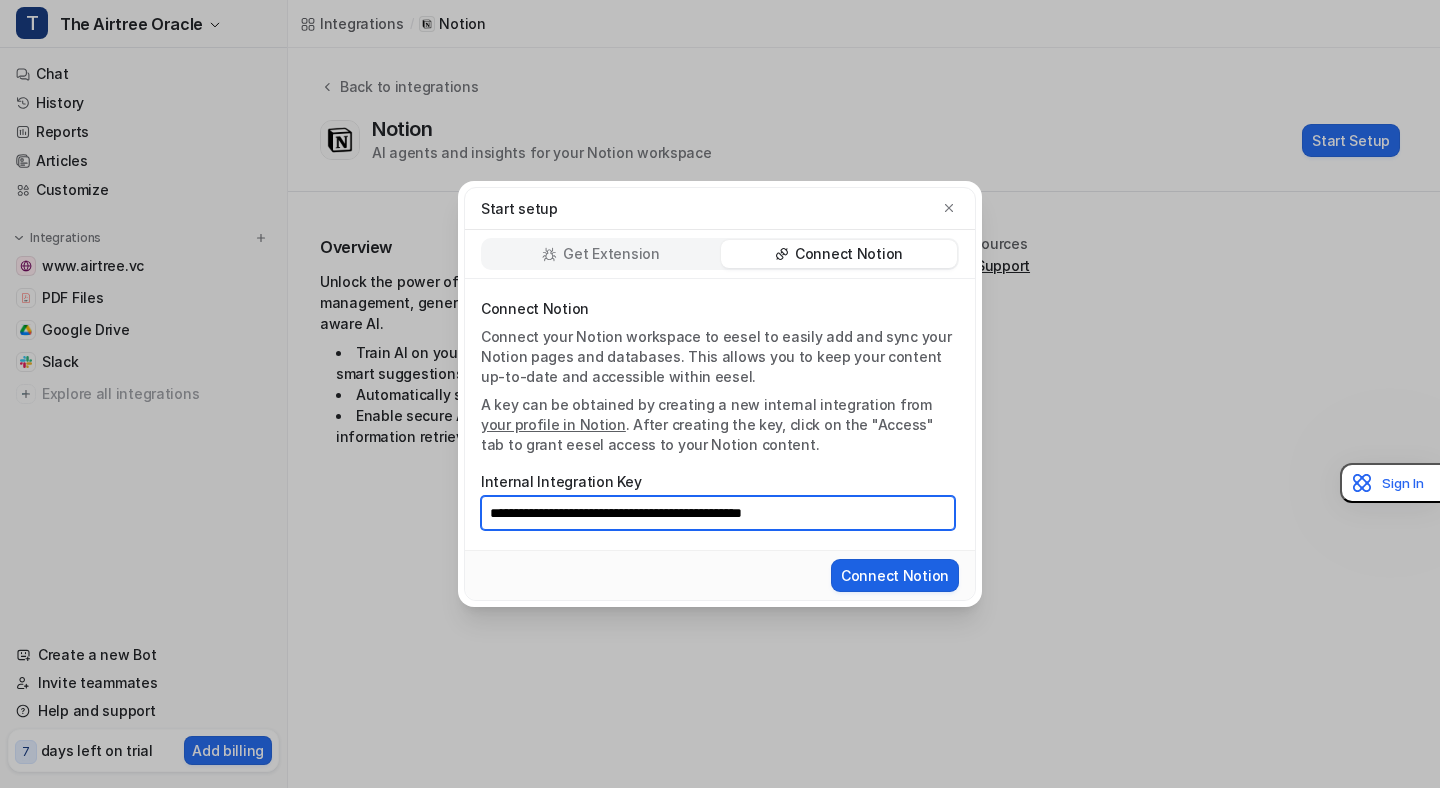 type on "**********" 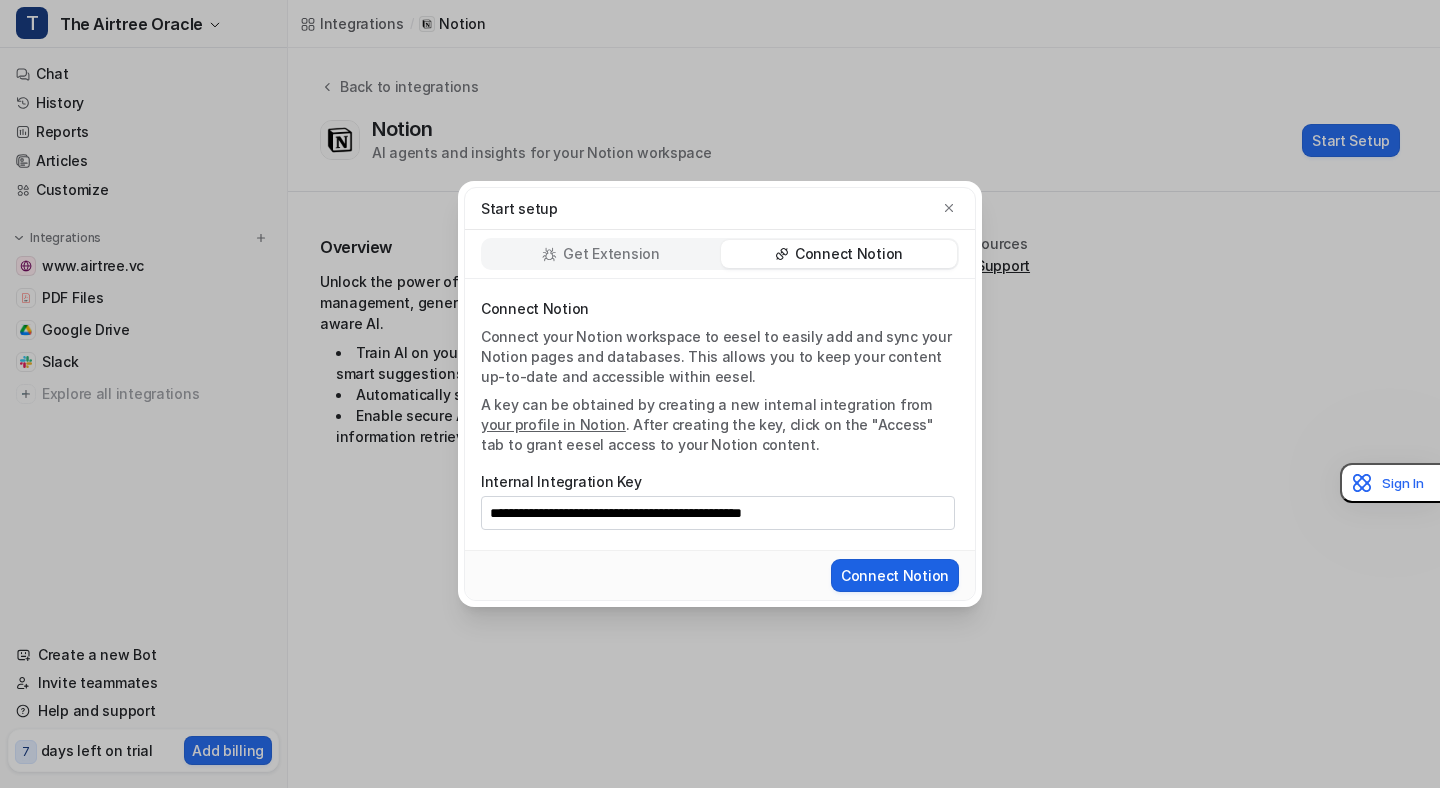 click on "Connect Notion" at bounding box center [895, 575] 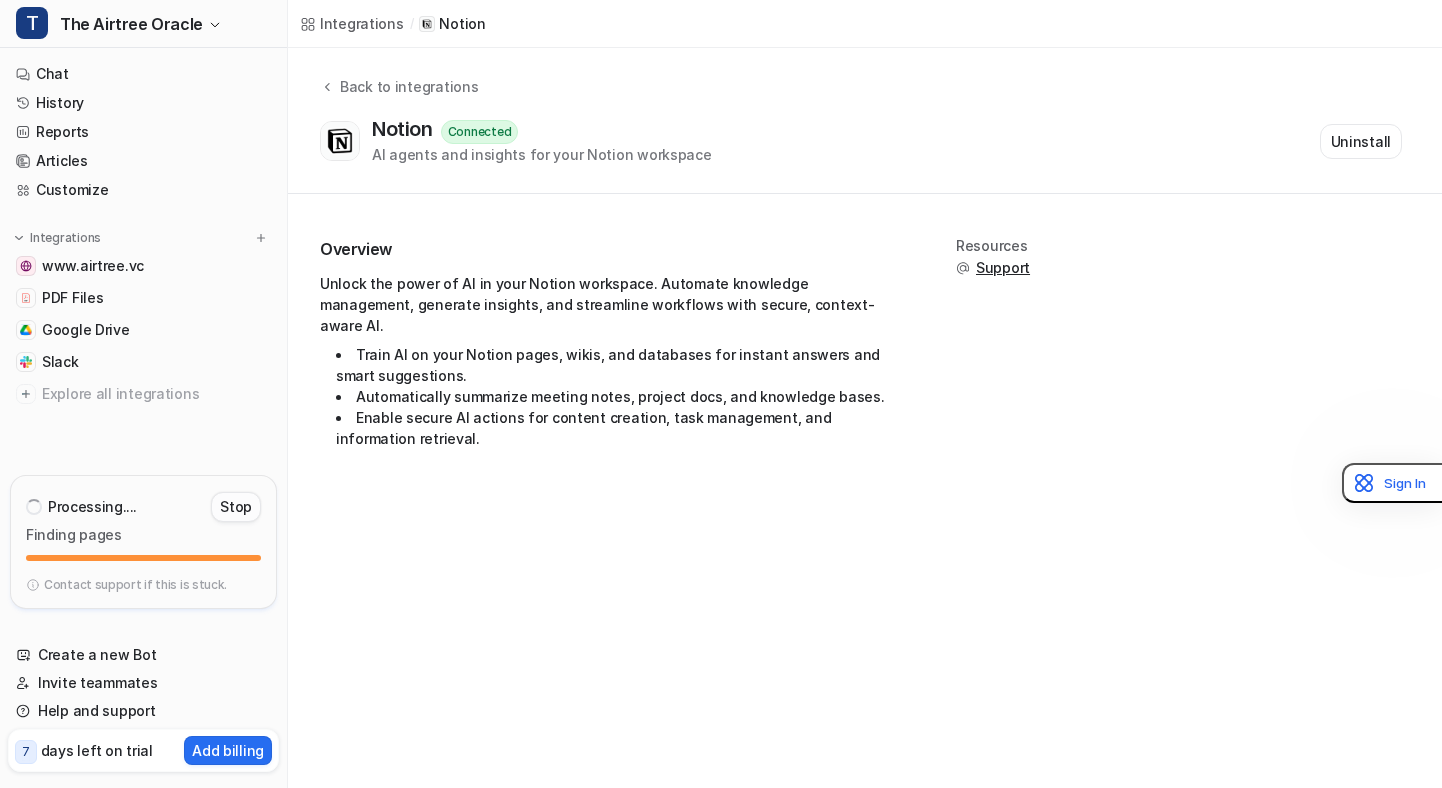 click on "Stop" at bounding box center [236, 507] 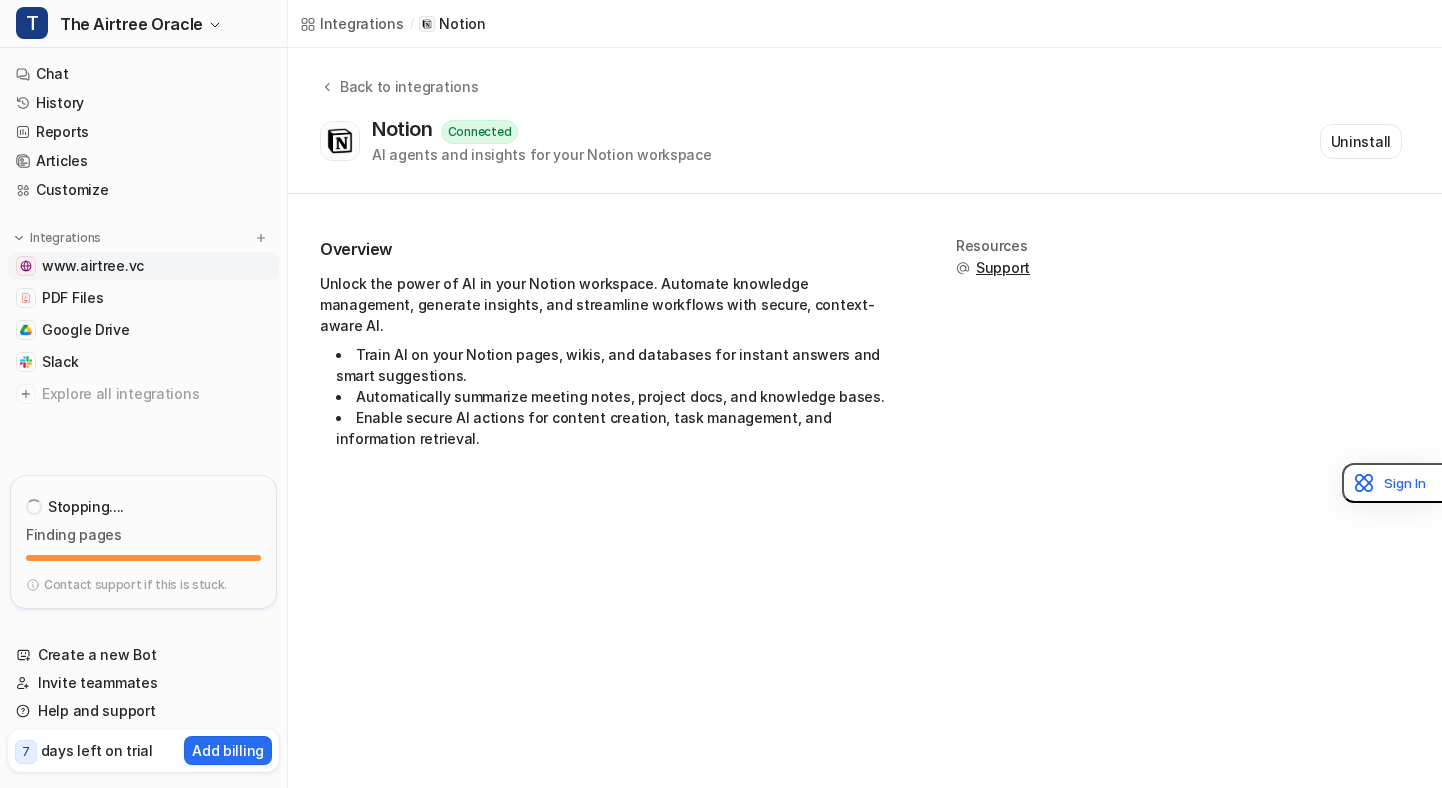 click on "www.airtree.vc" at bounding box center [143, 266] 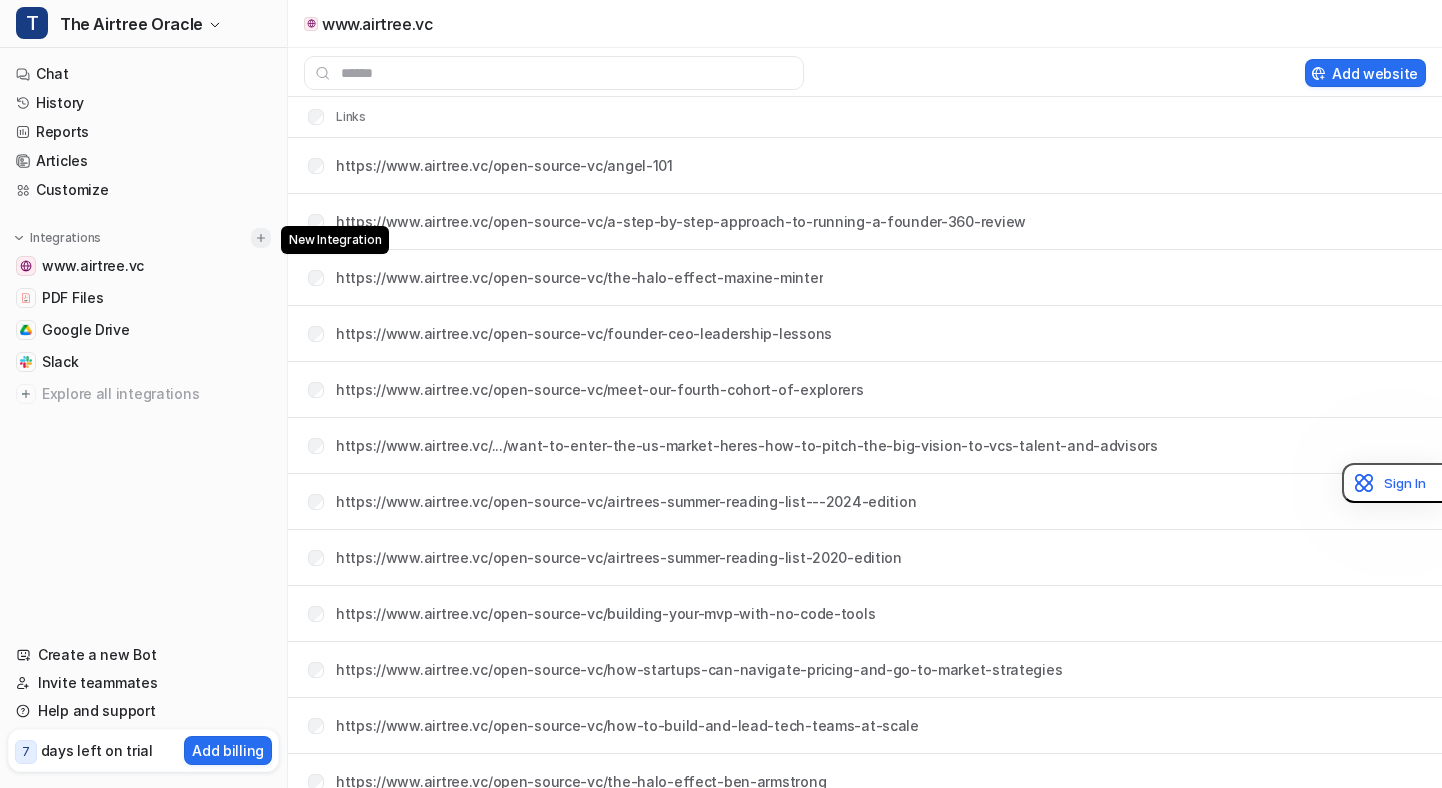click at bounding box center [261, 238] 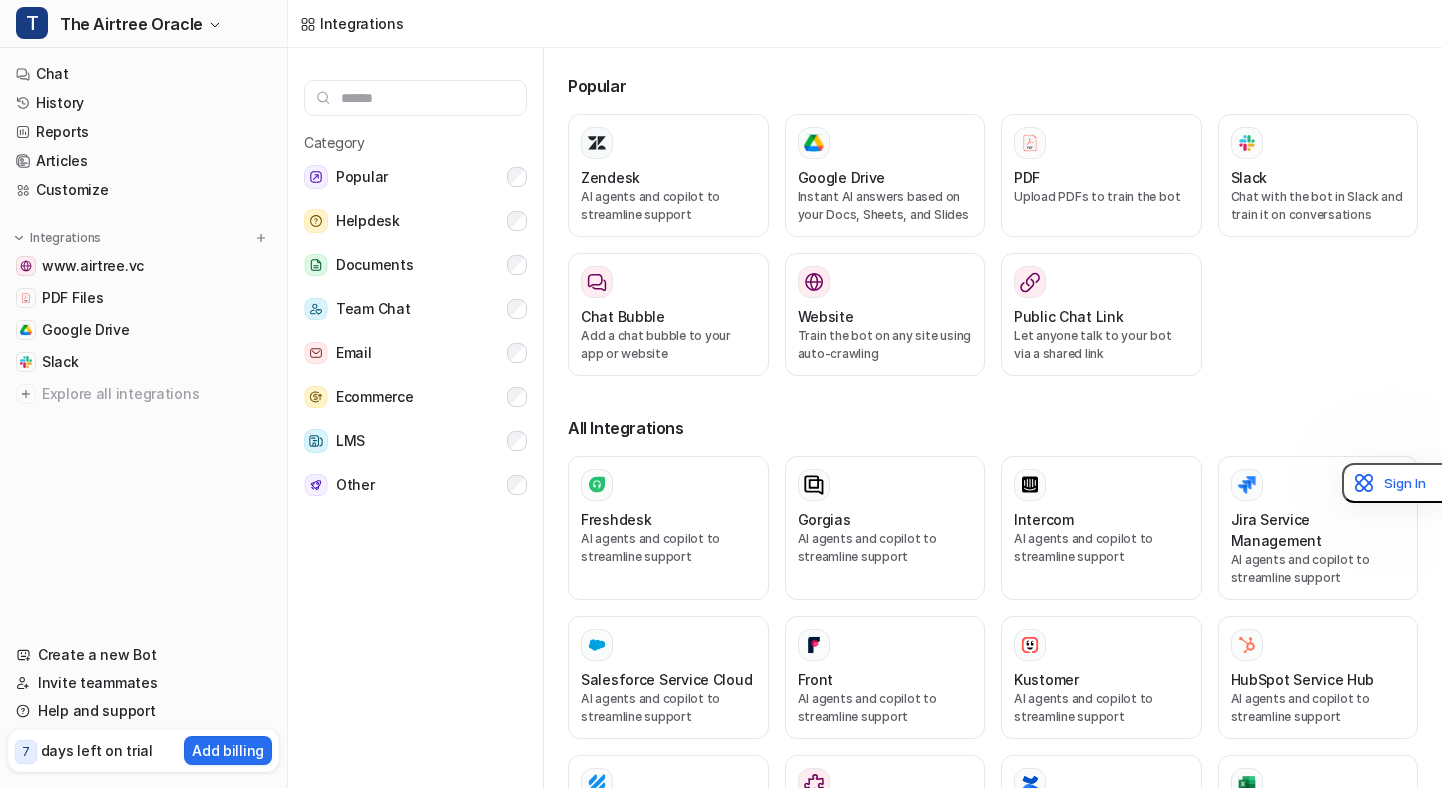 click on "Chat History Reports Articles Customize Integrations www.airtree.vc PDF Files Google Drive Slack Explore all integrations" at bounding box center [143, 338] 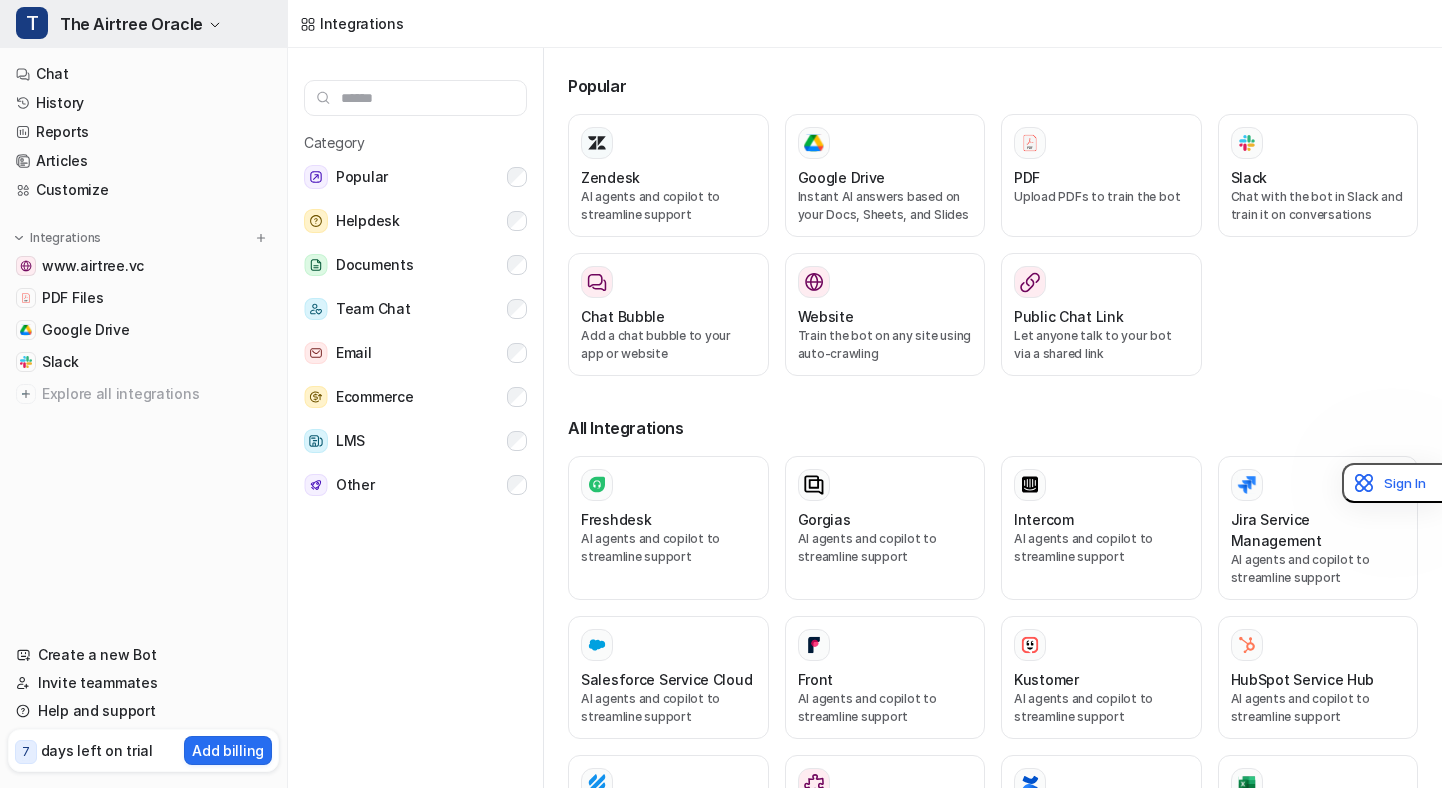 click 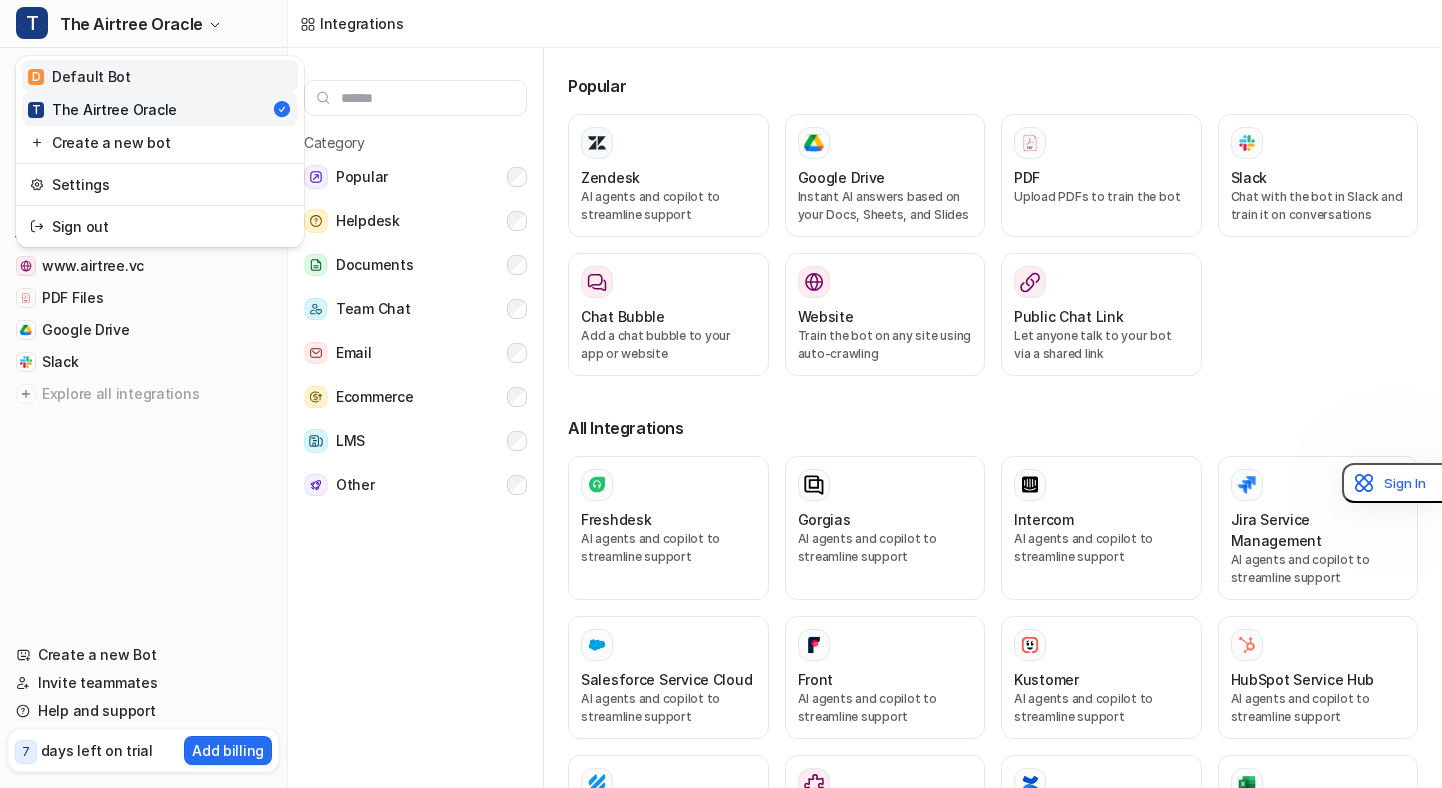click on "D   Default Bot" at bounding box center [79, 76] 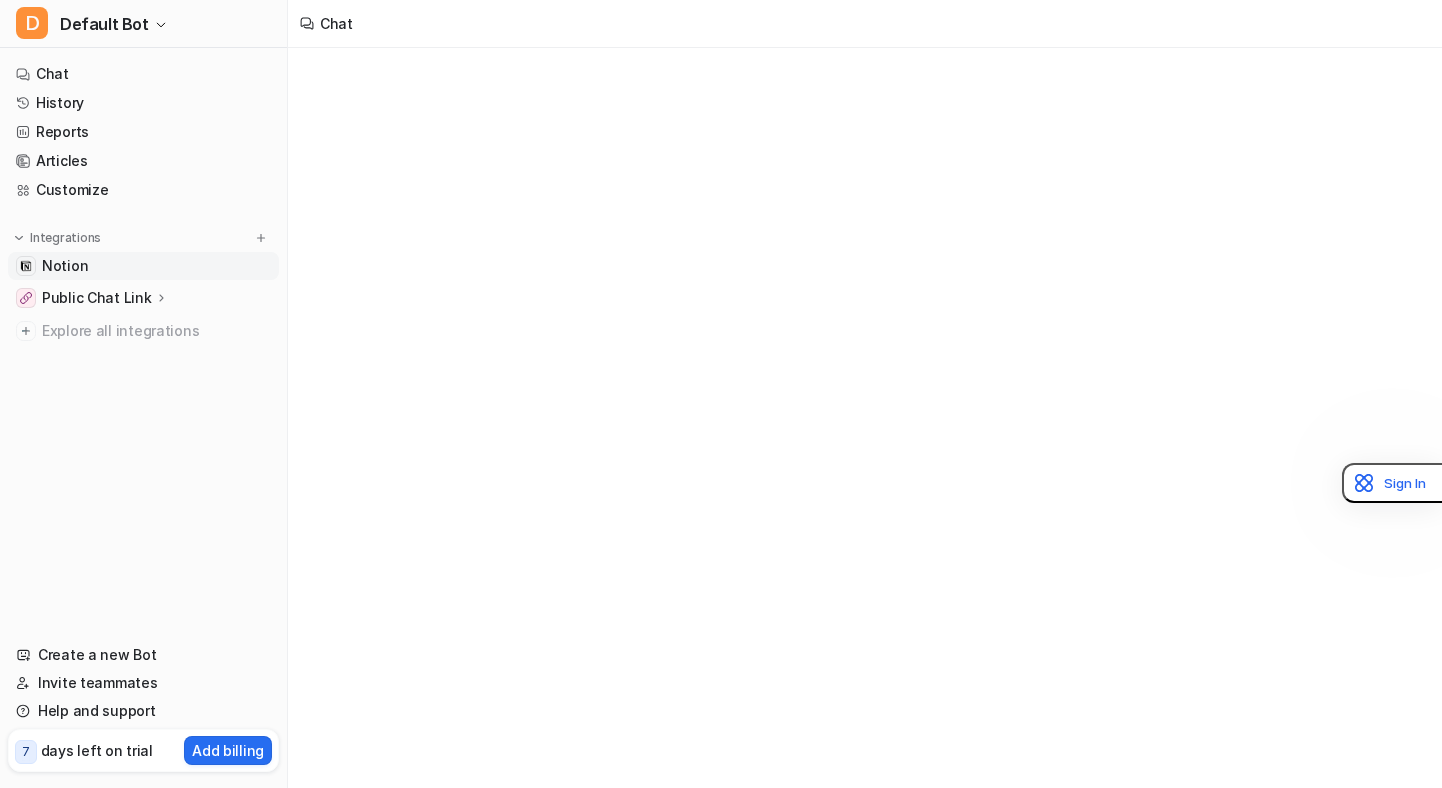 click on "Notion" at bounding box center (65, 266) 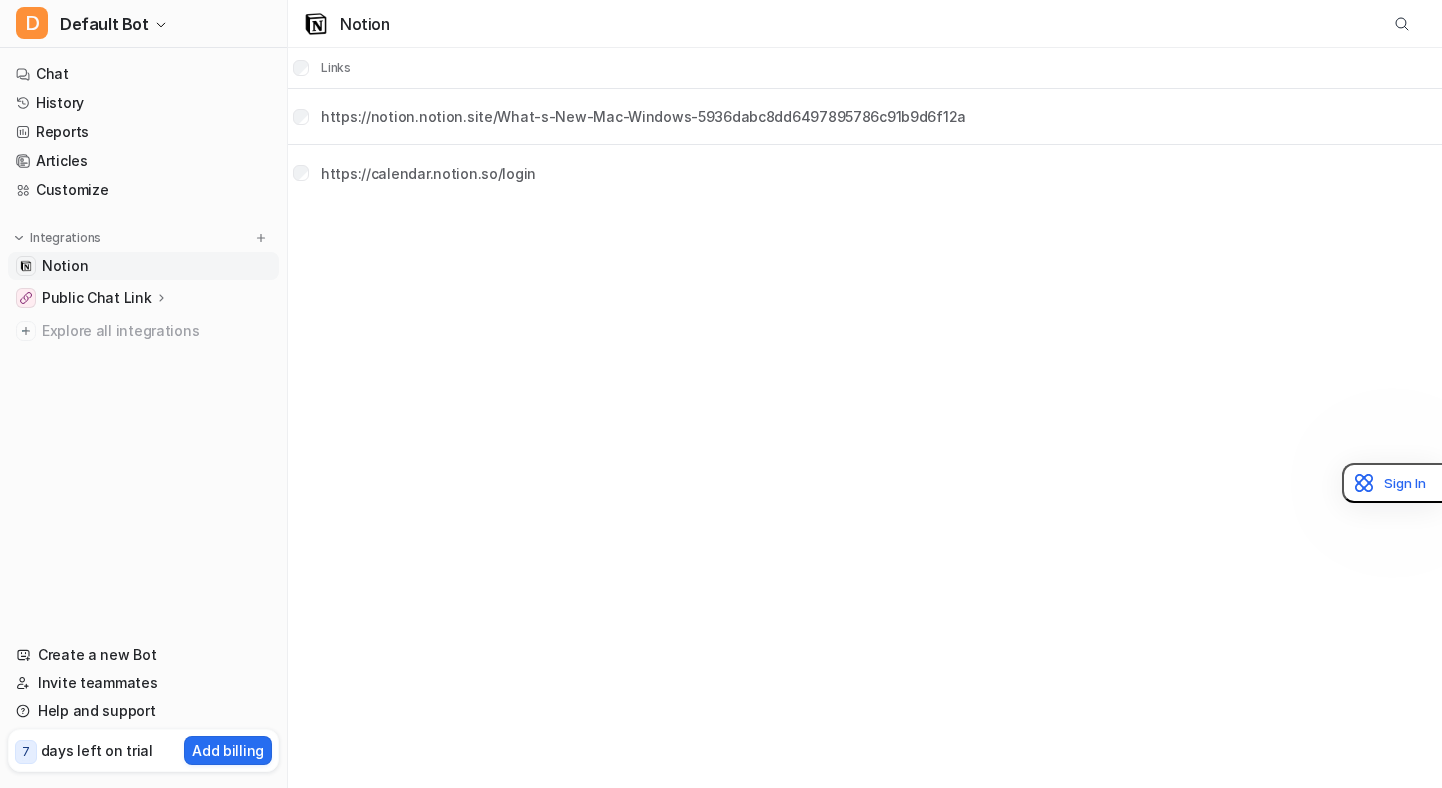 drag, startPoint x: 170, startPoint y: 449, endPoint x: 120, endPoint y: 368, distance: 95.189285 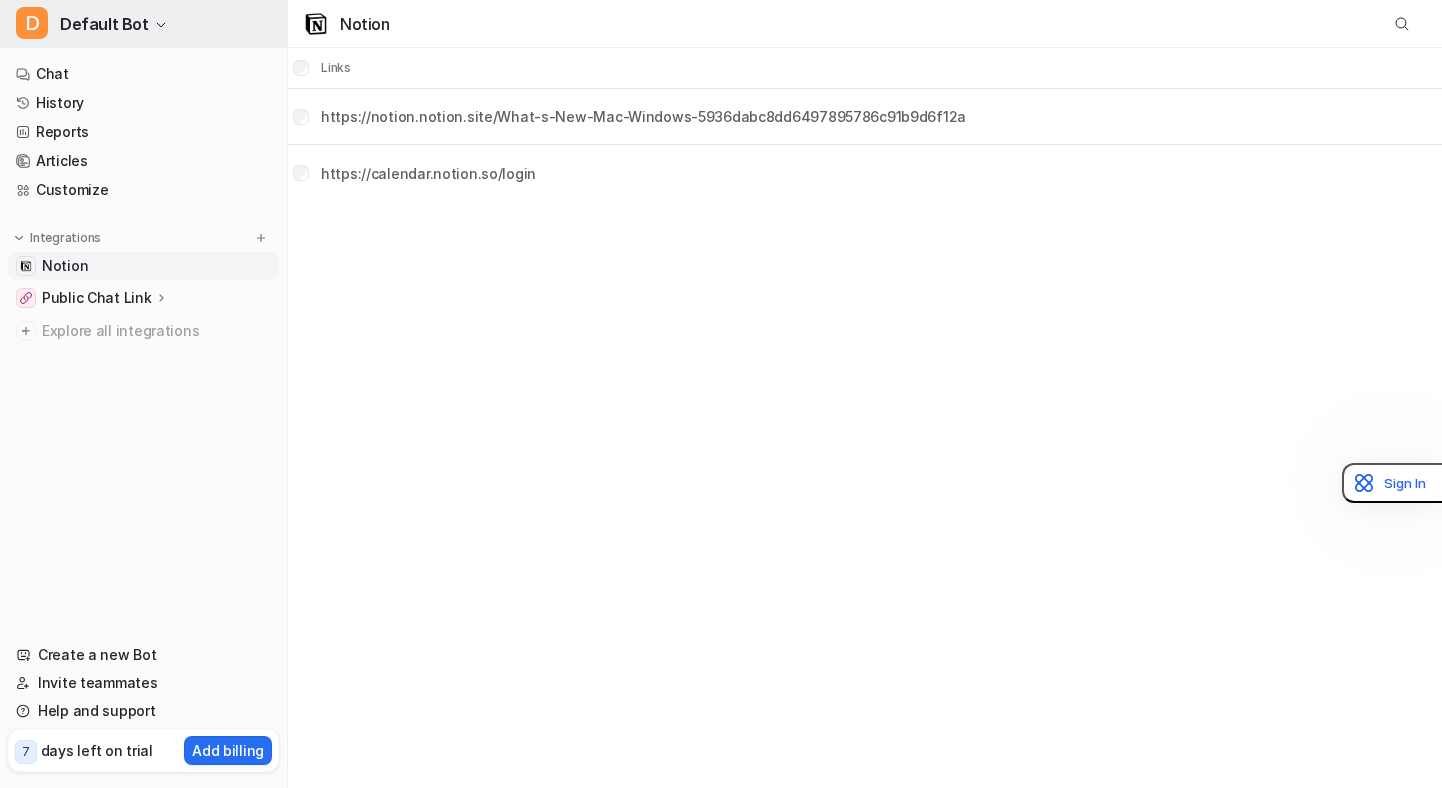 click 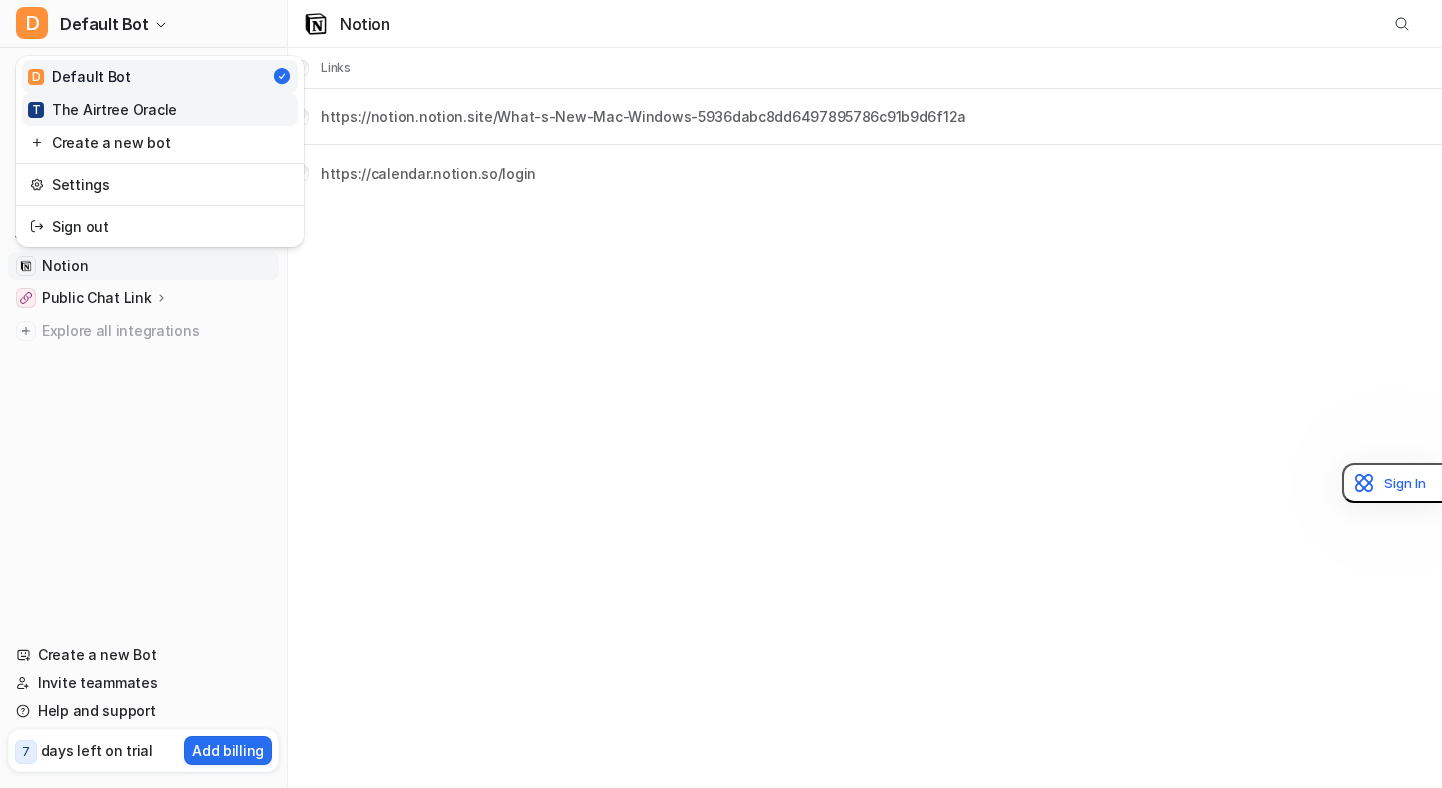 click on "T   The Airtree Oracle" at bounding box center [102, 109] 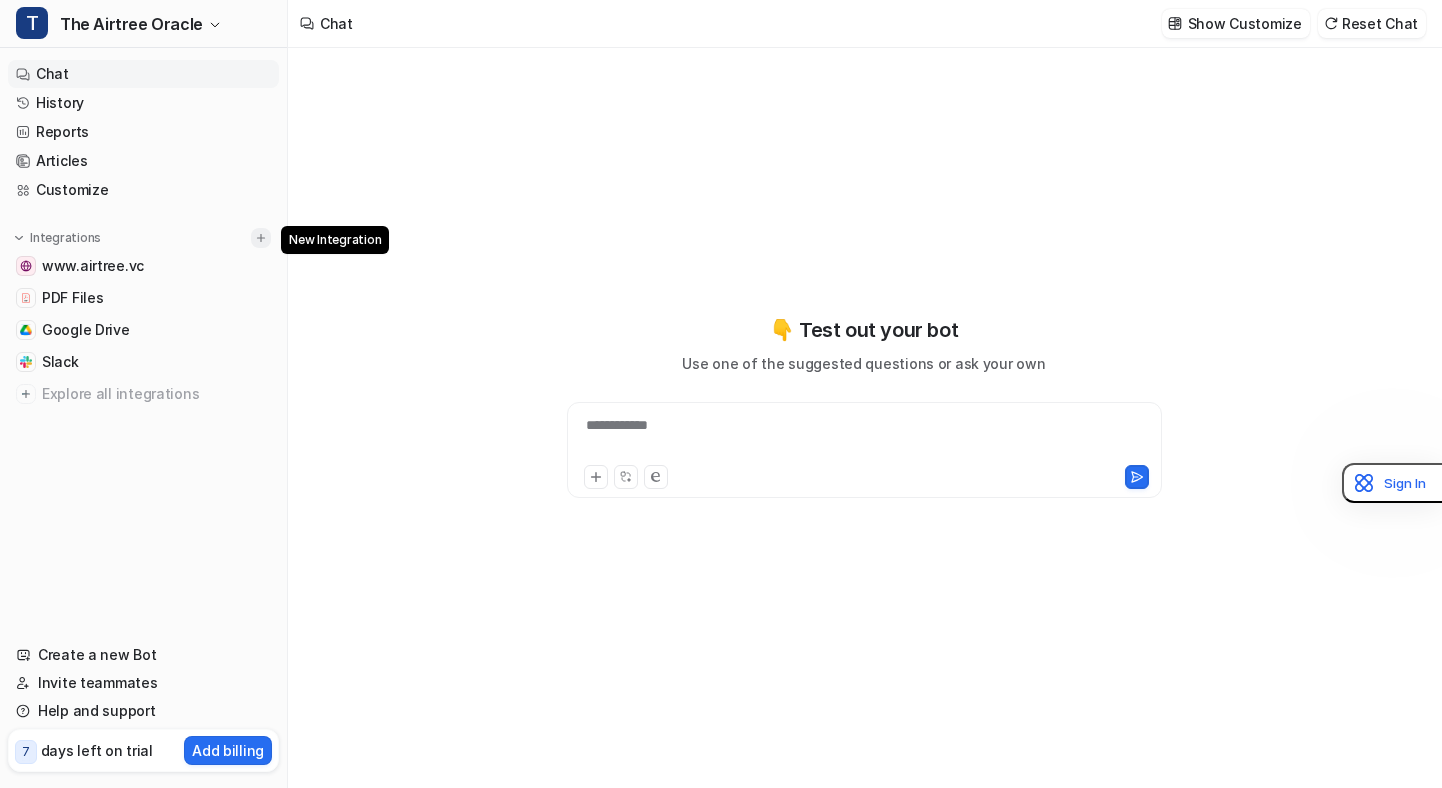 type on "**********" 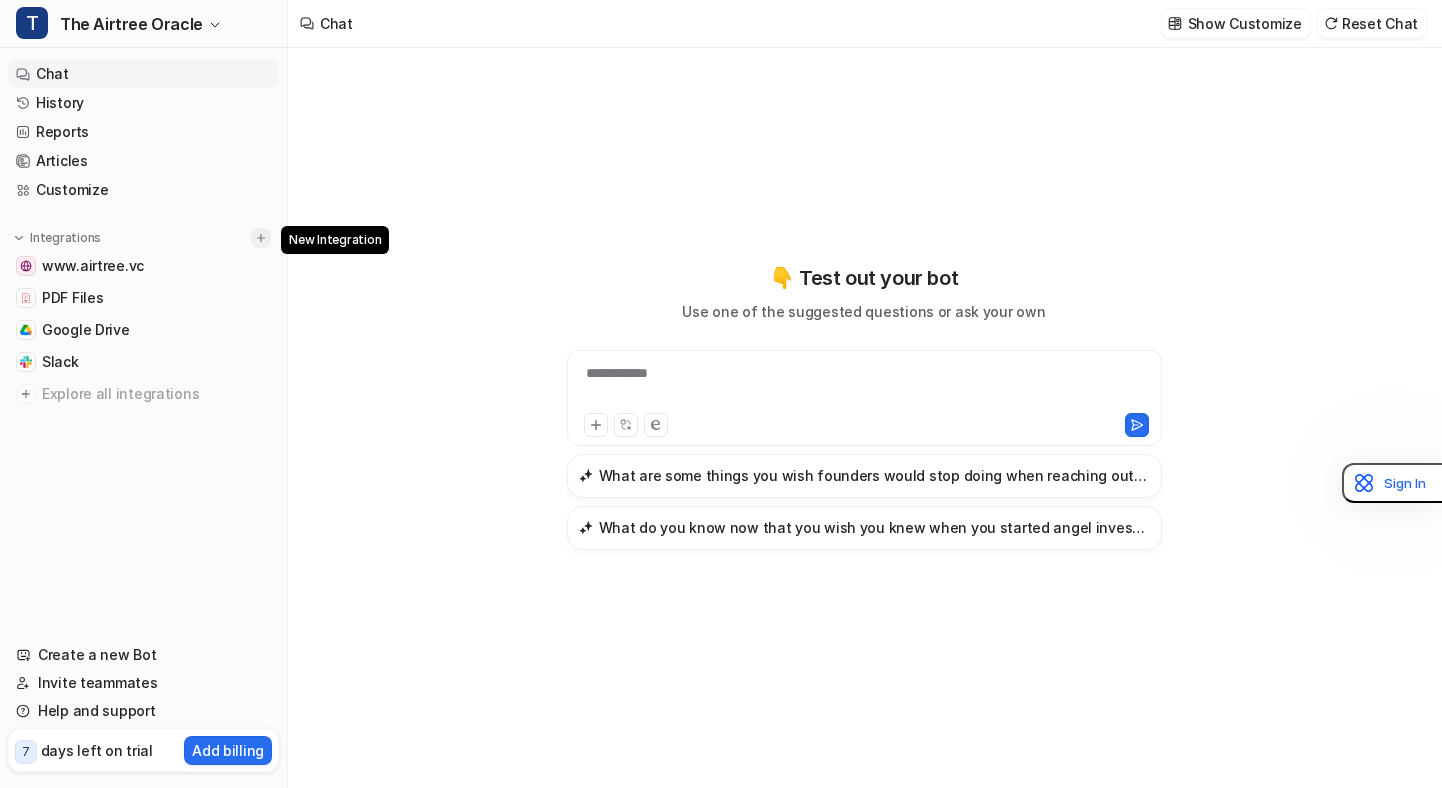click at bounding box center (261, 238) 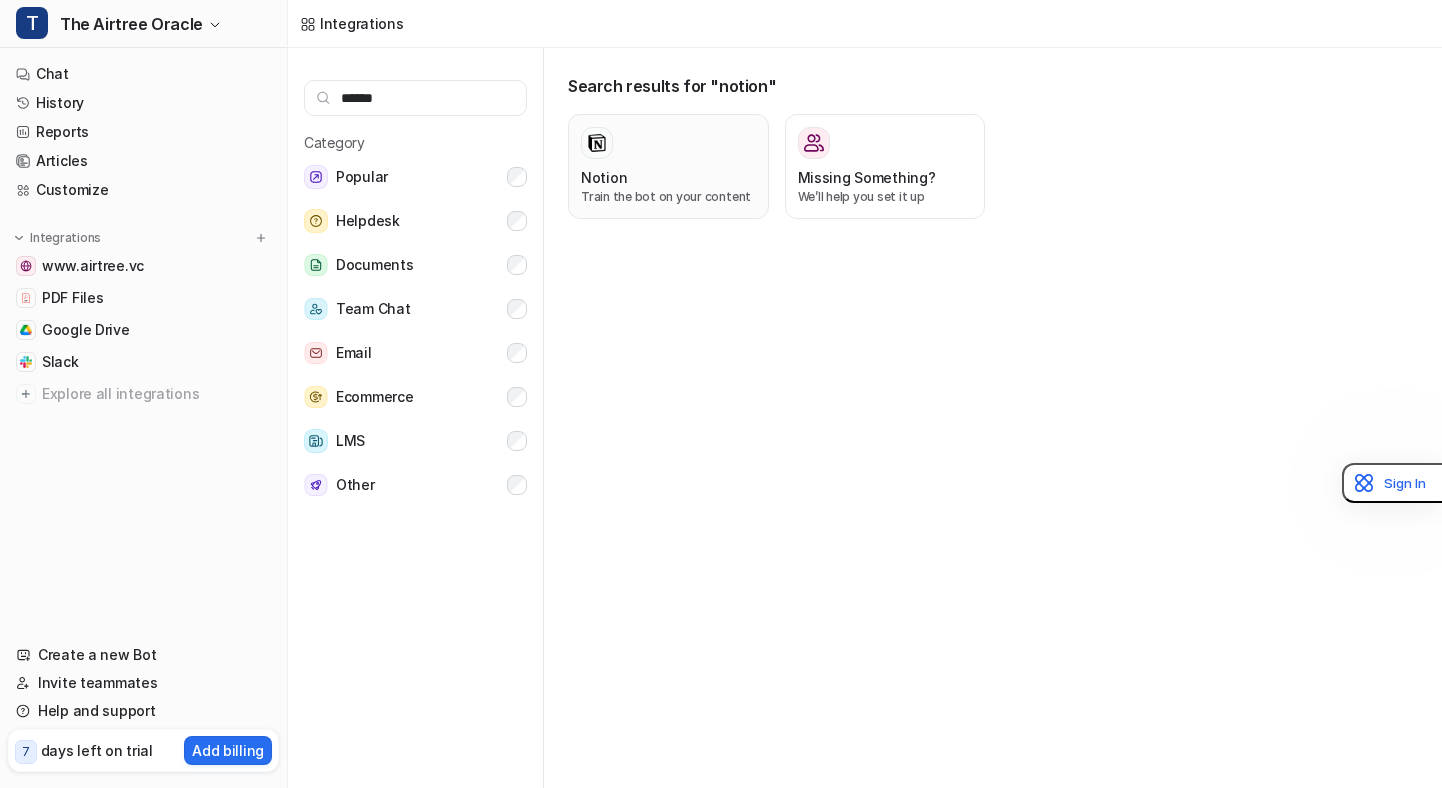 type on "******" 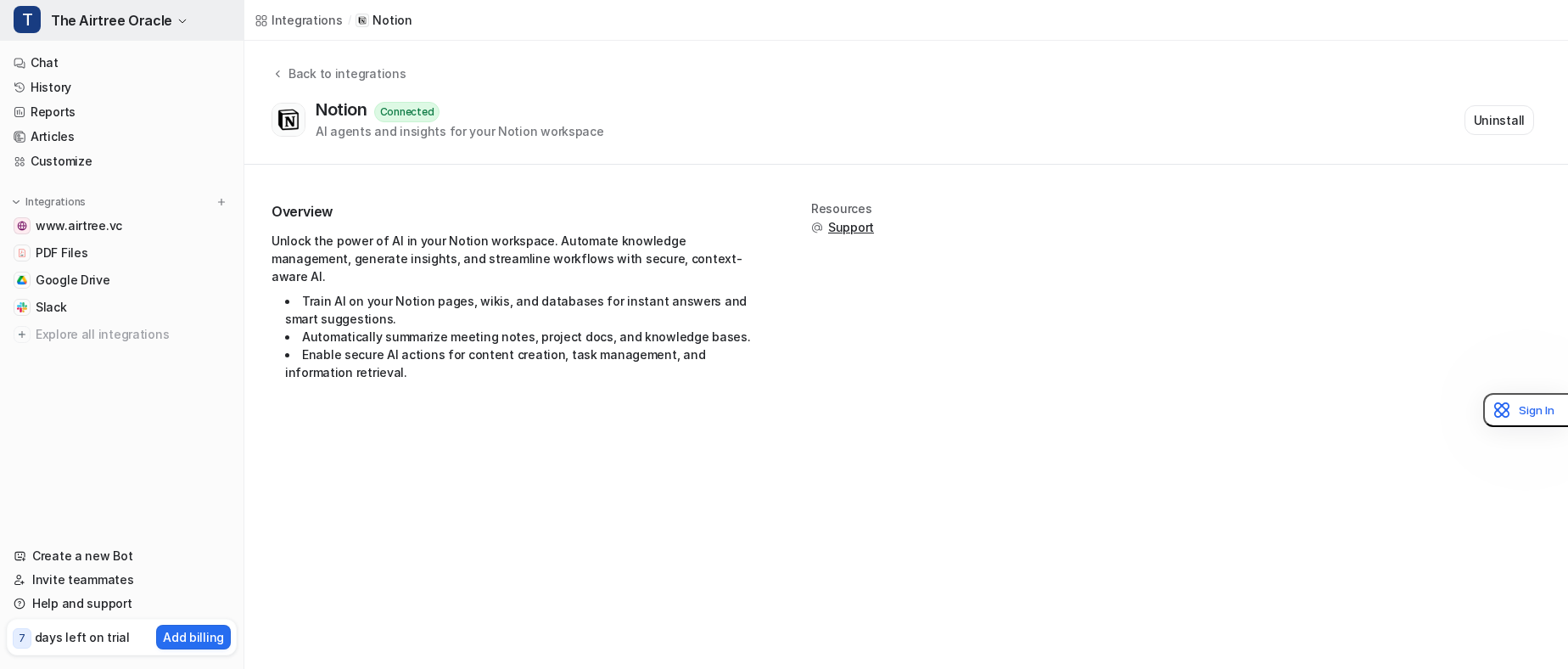click 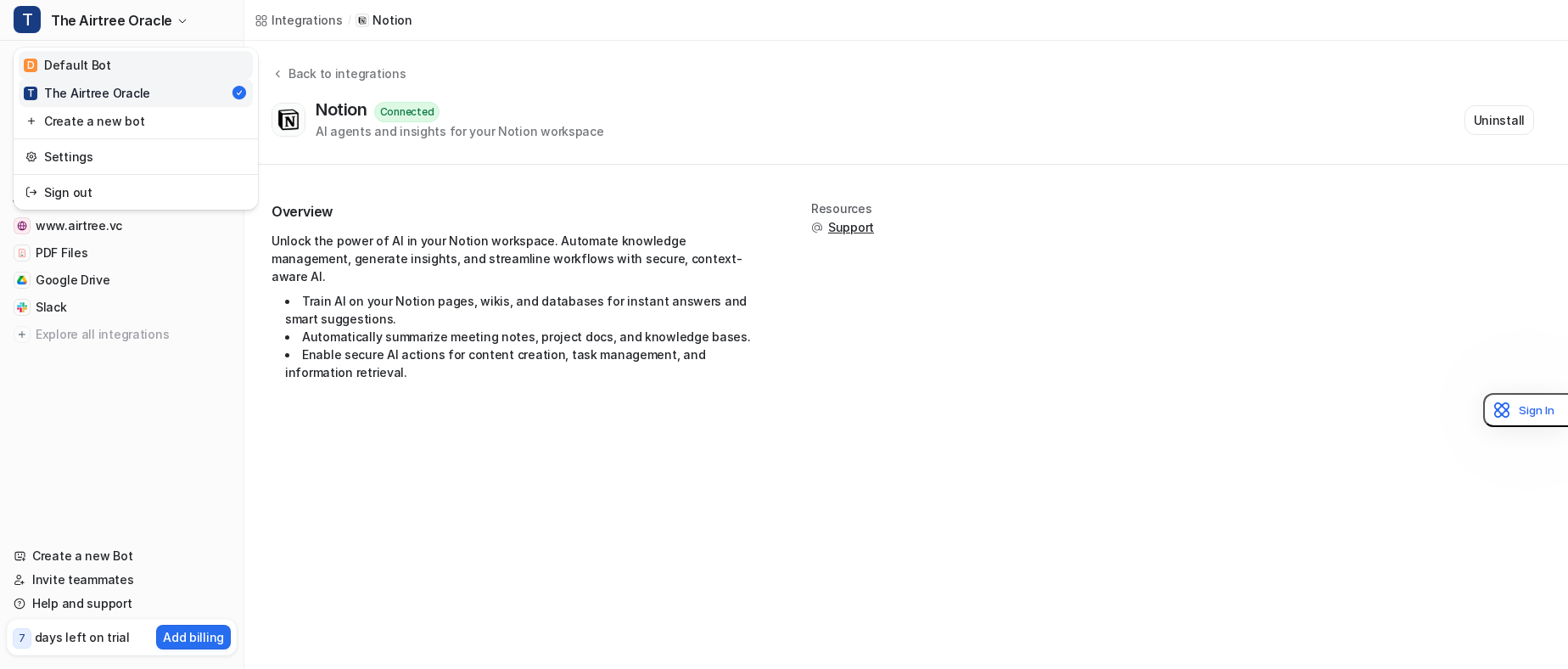 click on "D   Default Bot" at bounding box center [67, 65] 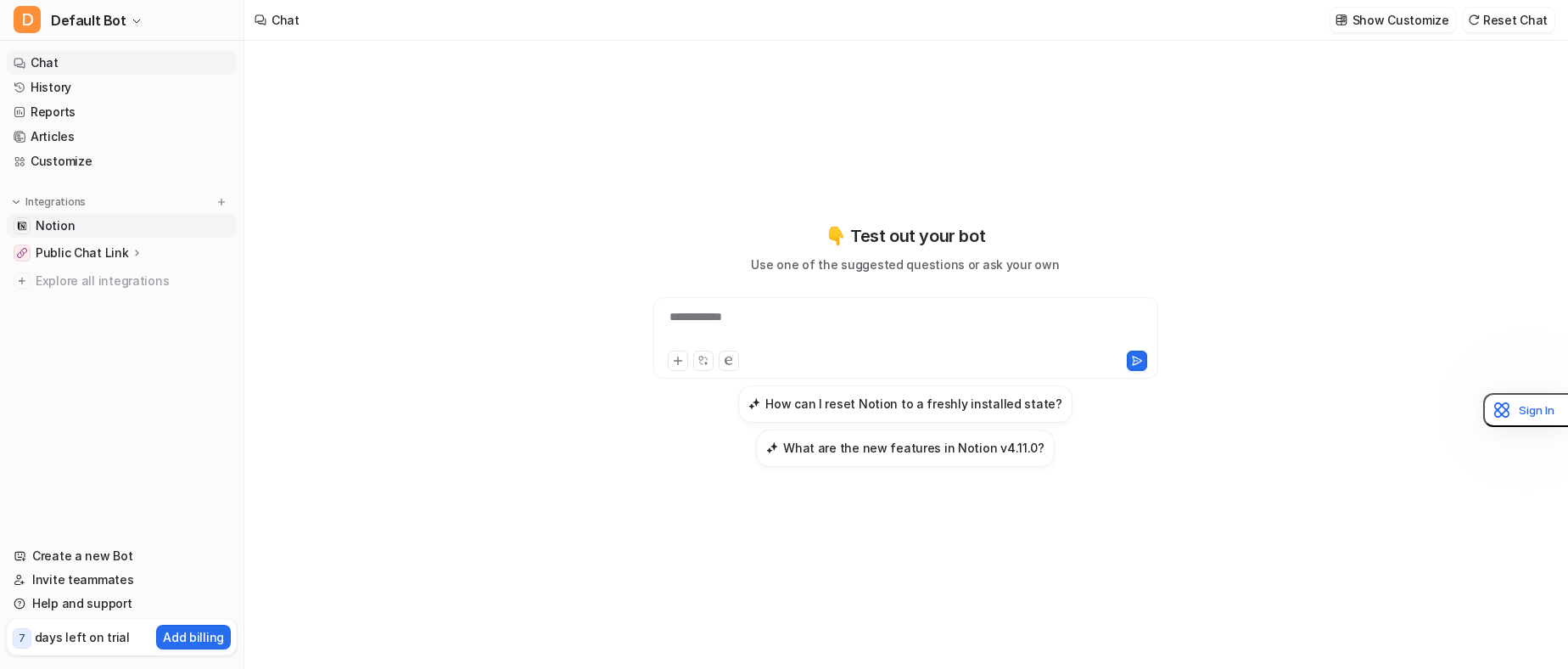 click on "Notion" at bounding box center [55, 226] 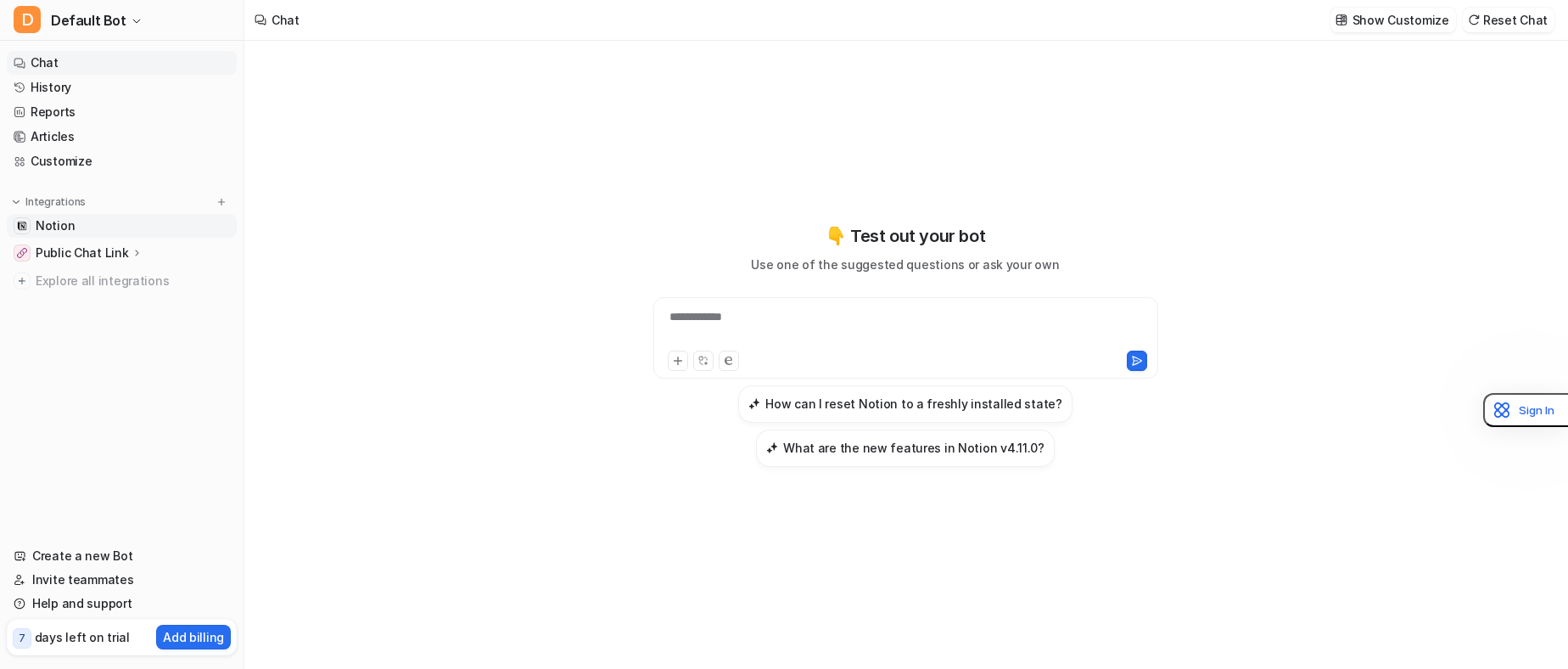 type on "**********" 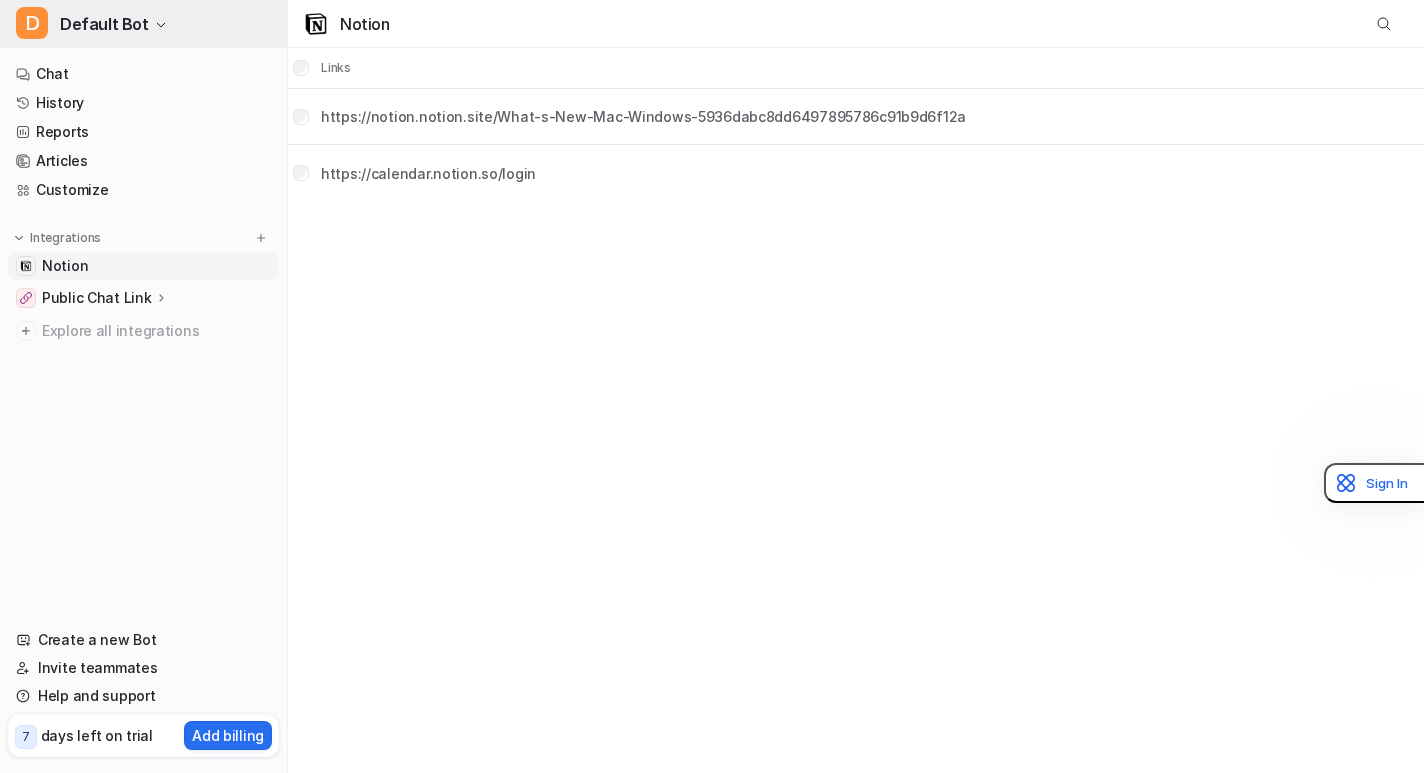 click 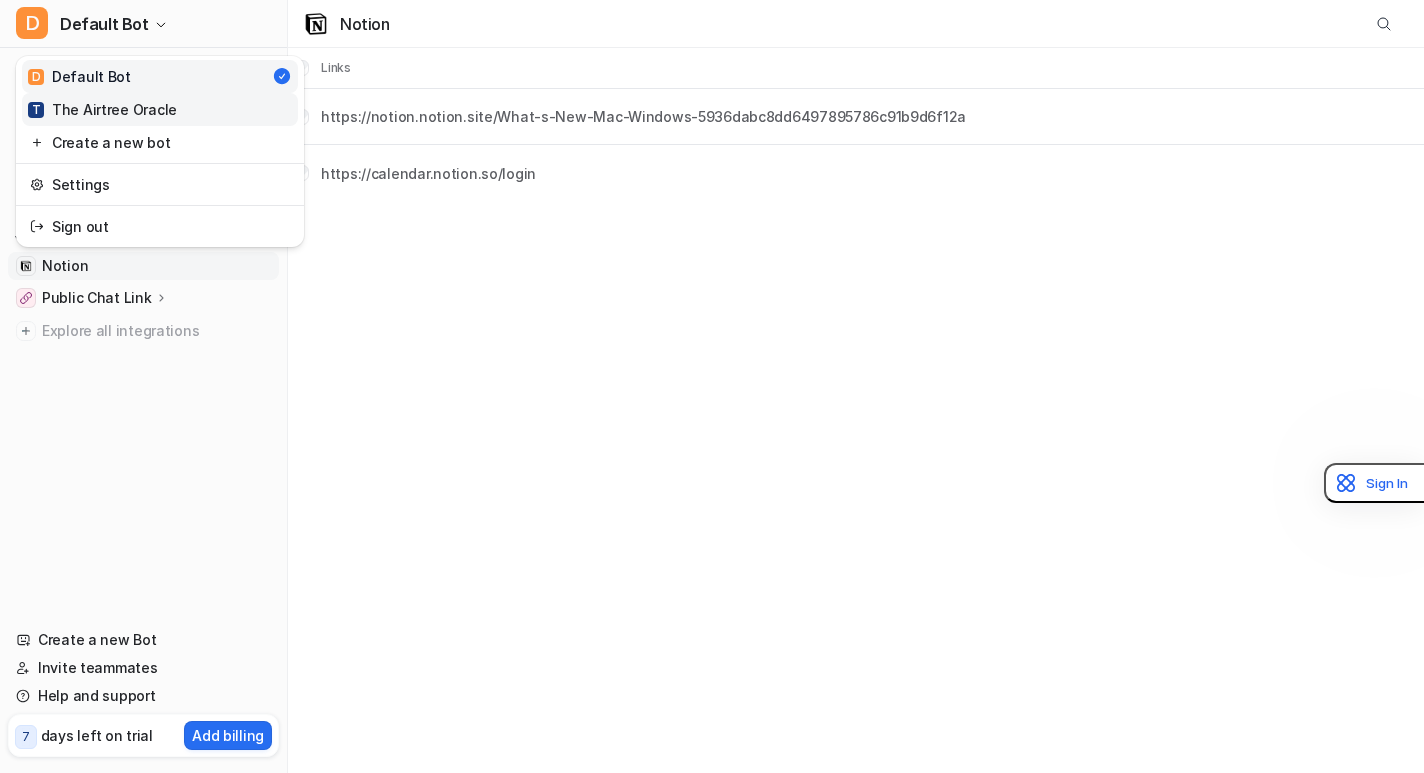 click on "T   The Airtree Oracle" at bounding box center [102, 109] 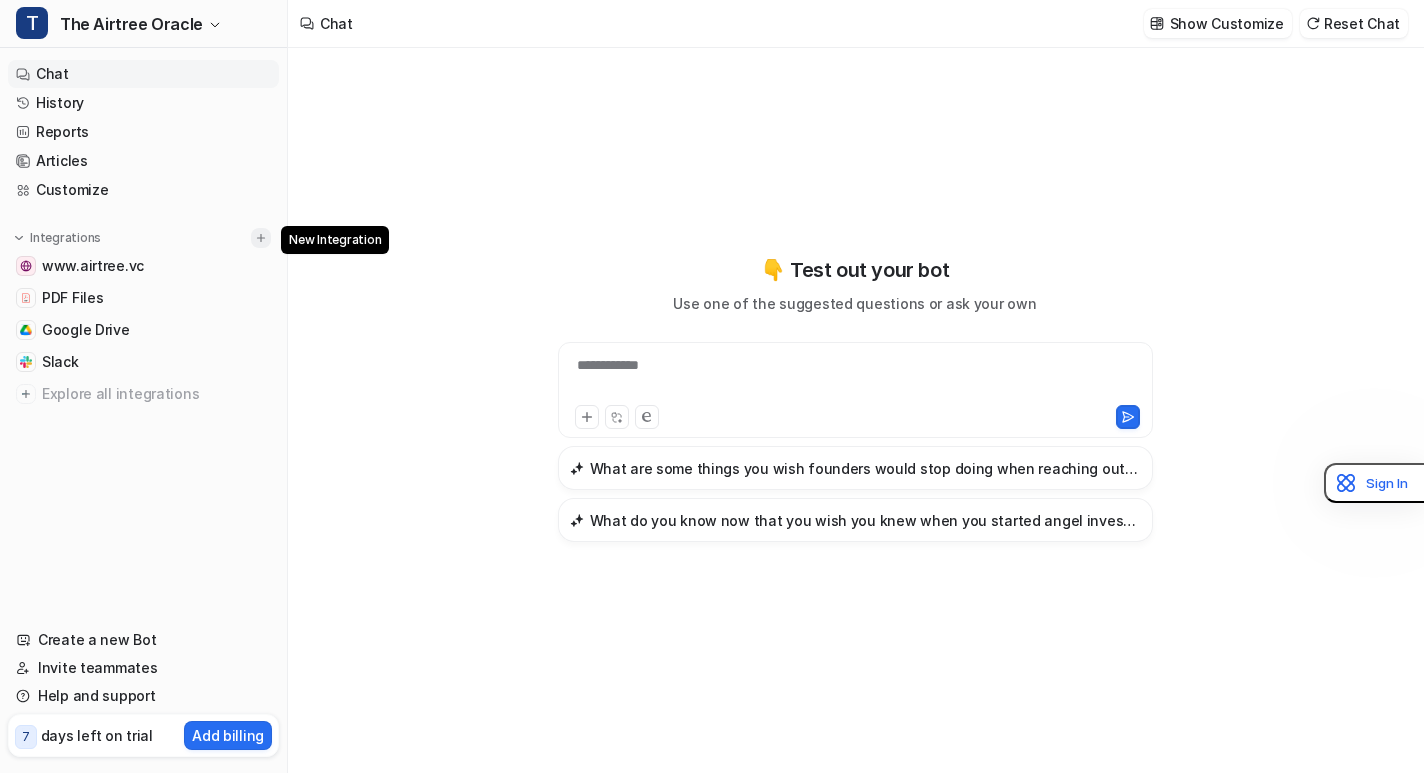 click at bounding box center (261, 238) 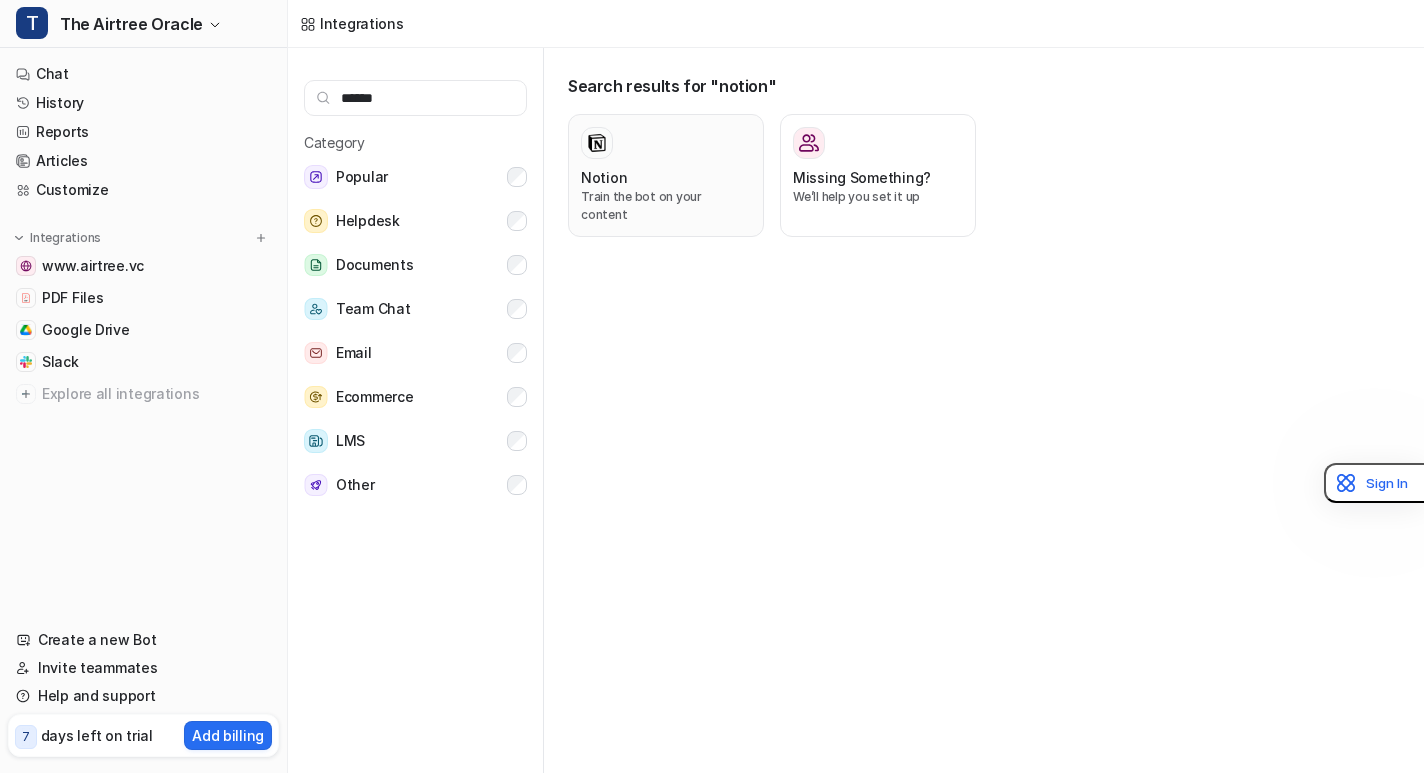 type on "******" 